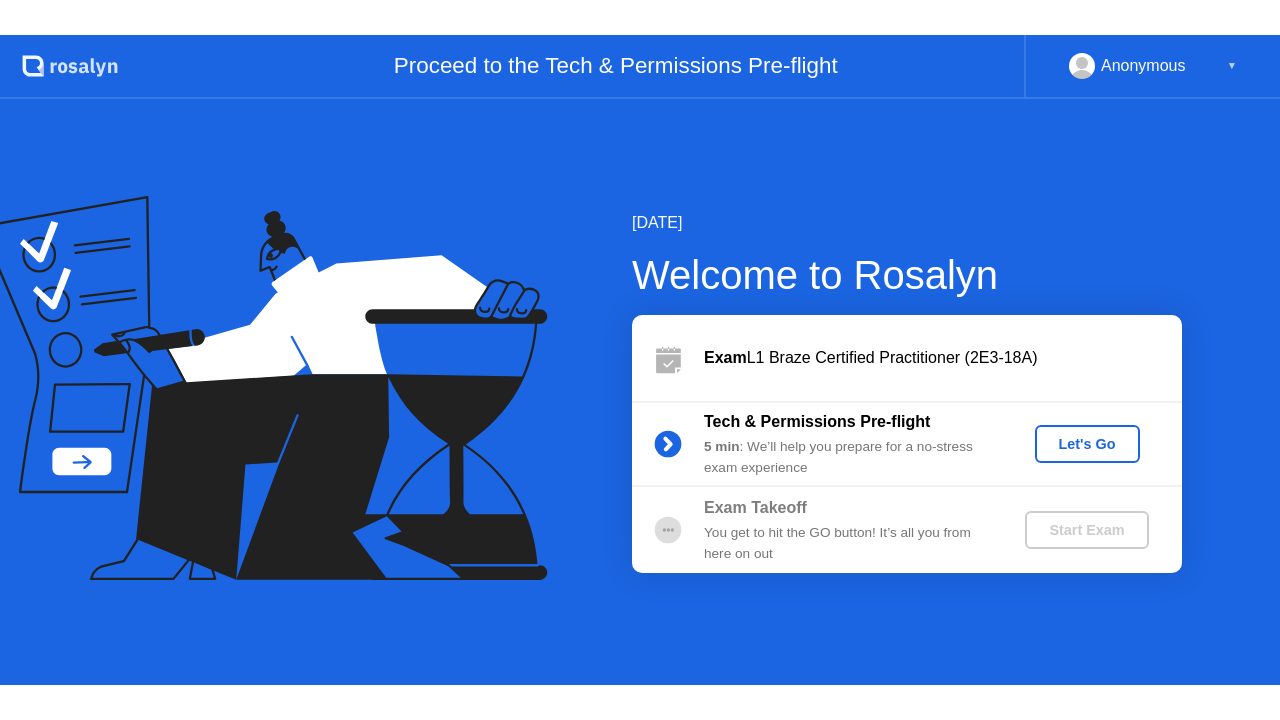 scroll, scrollTop: 0, scrollLeft: 0, axis: both 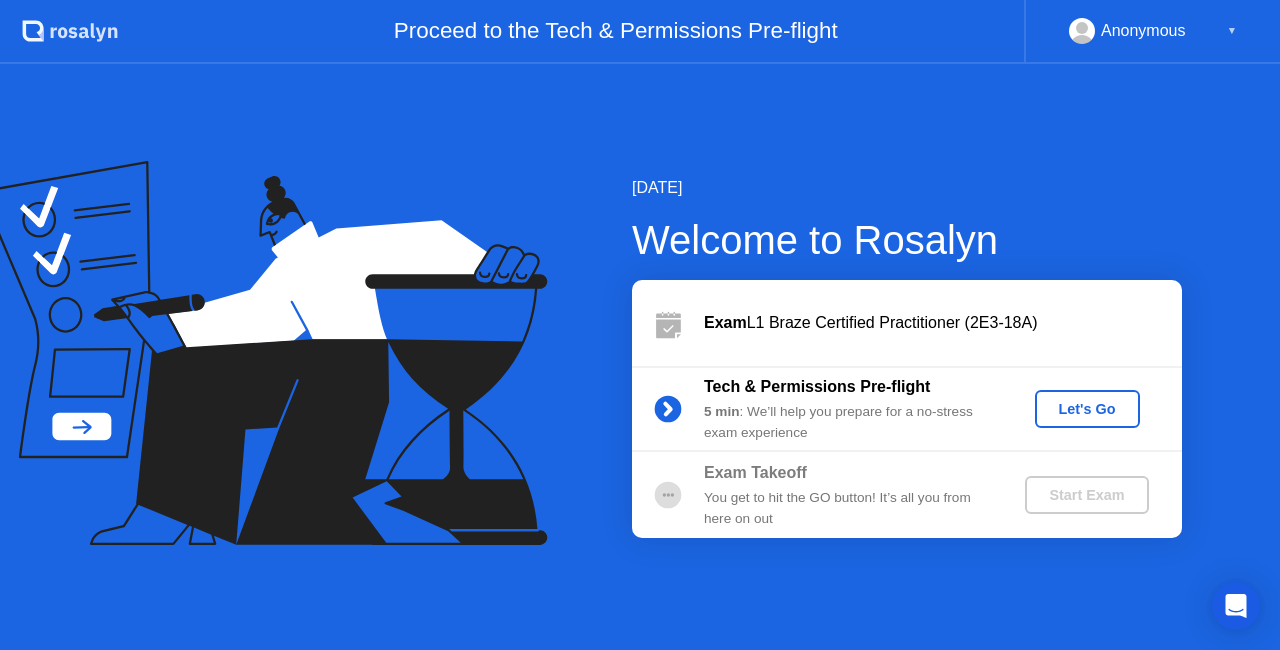 click on "Let's Go" 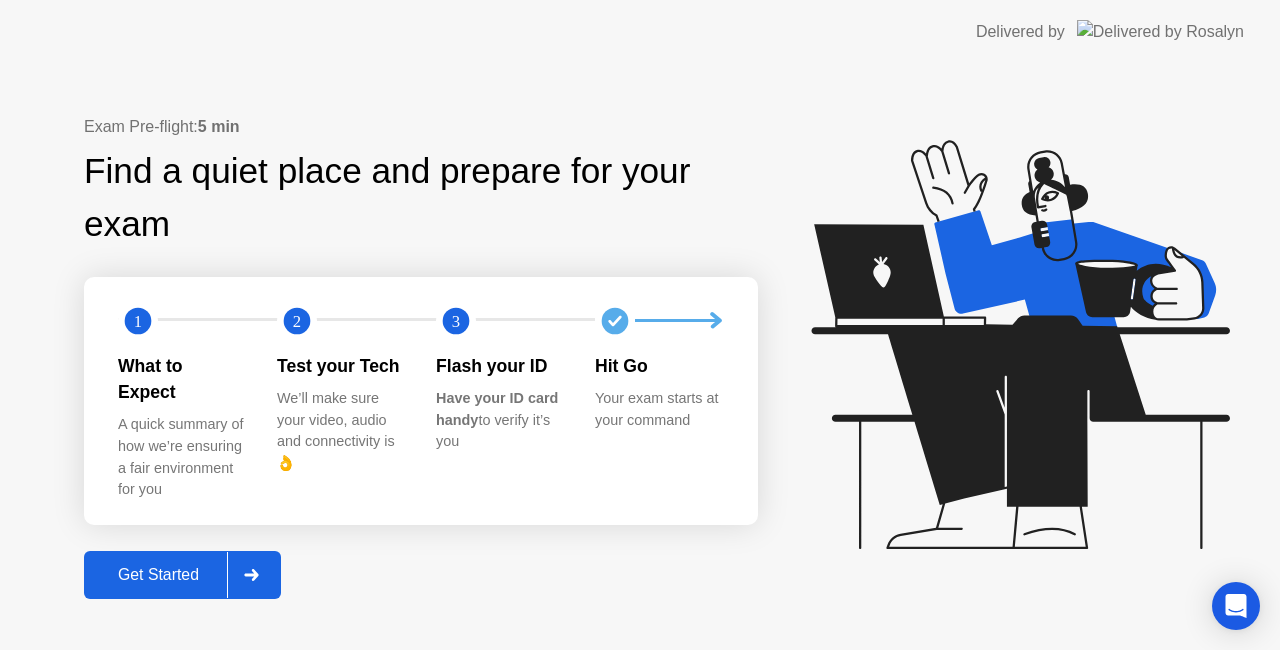 click on "Get Started" 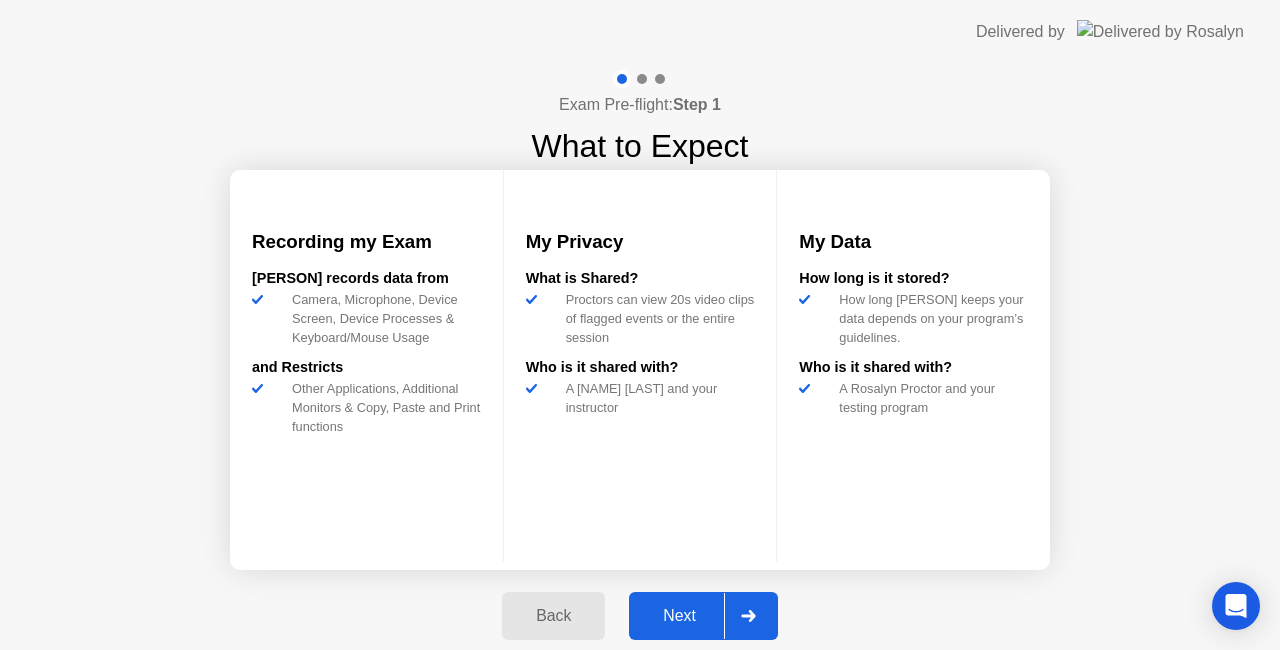 click on "Next" 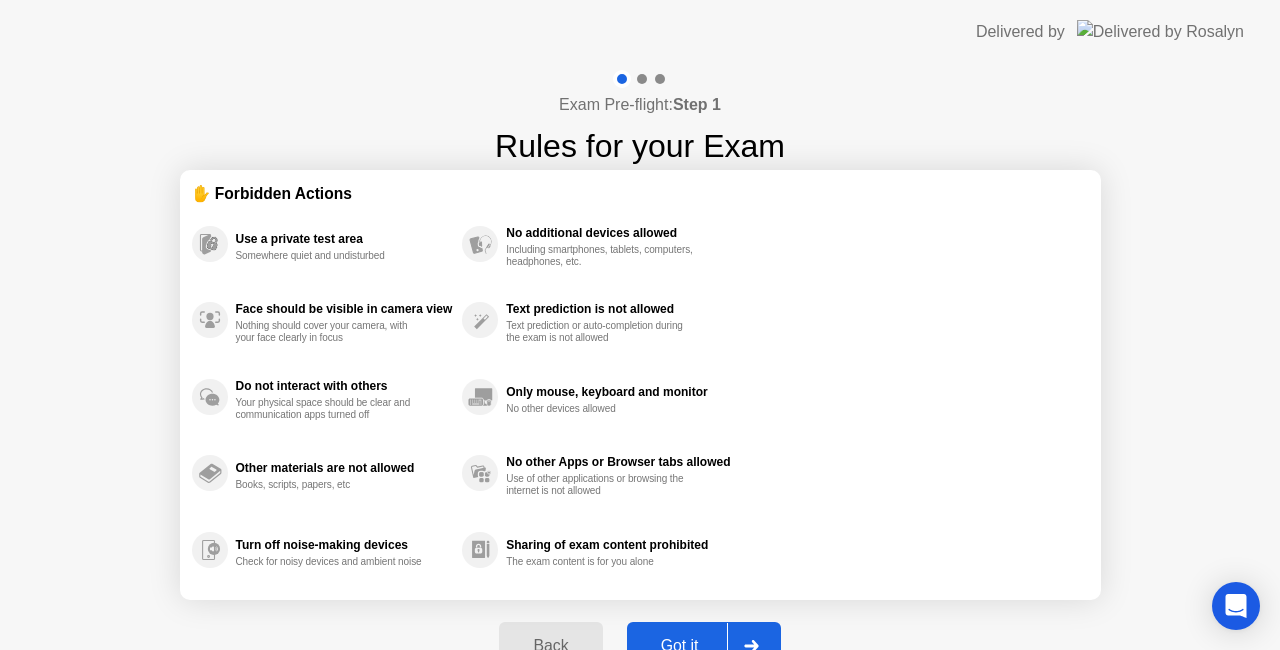 click on "Got it" 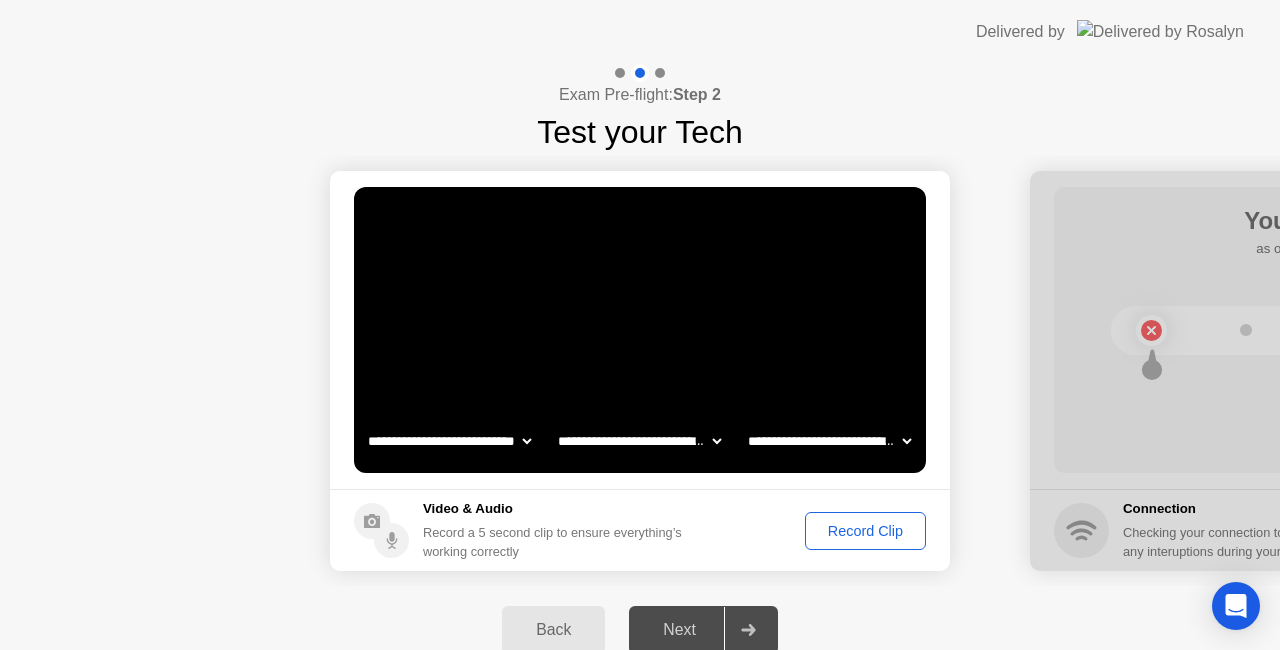 click on "Record Clip" 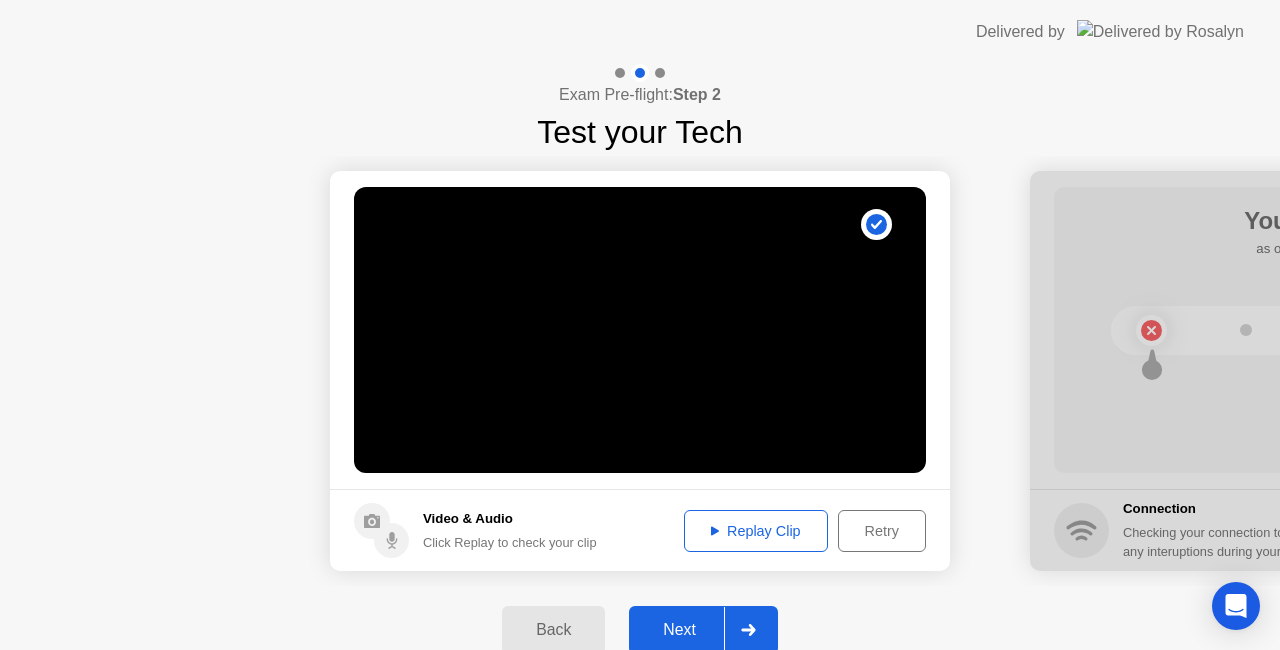 click on "Next" 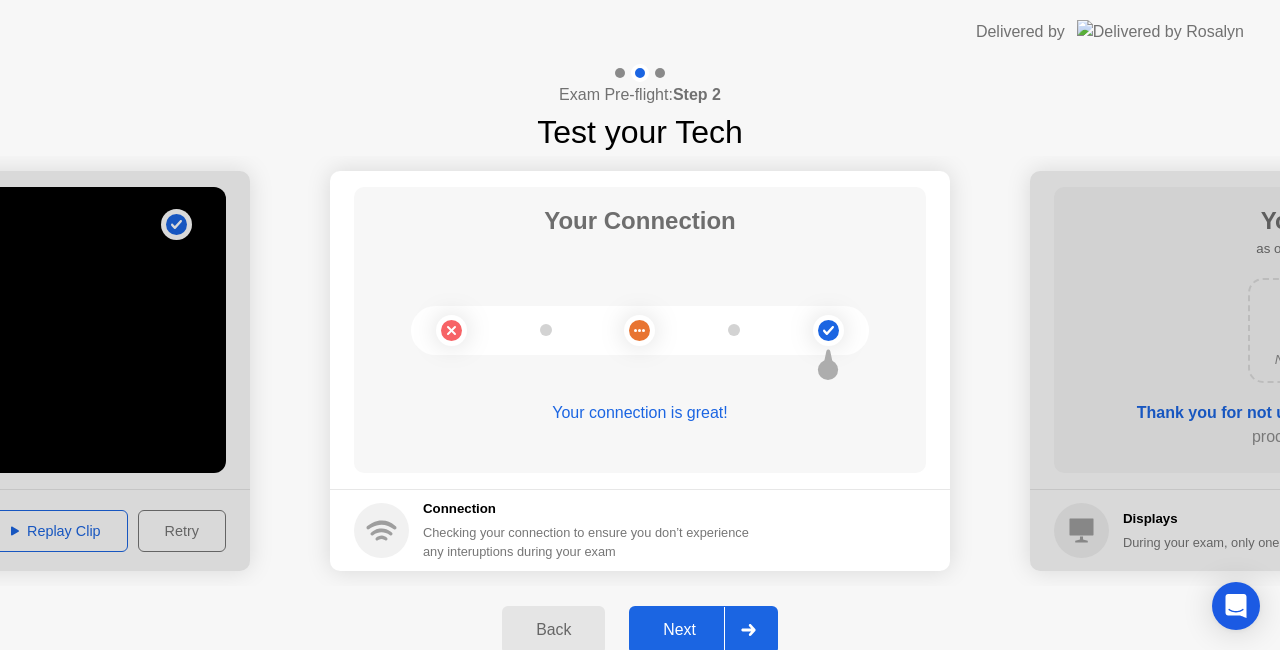 click on "Next" 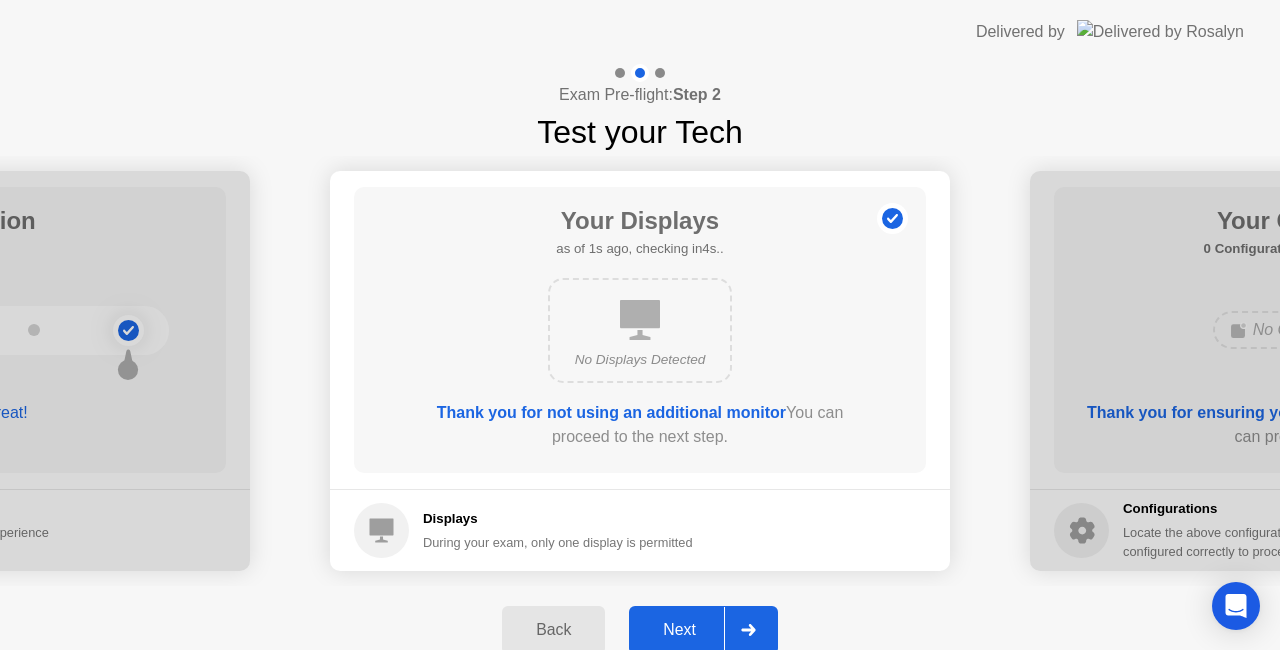 click on "Next" 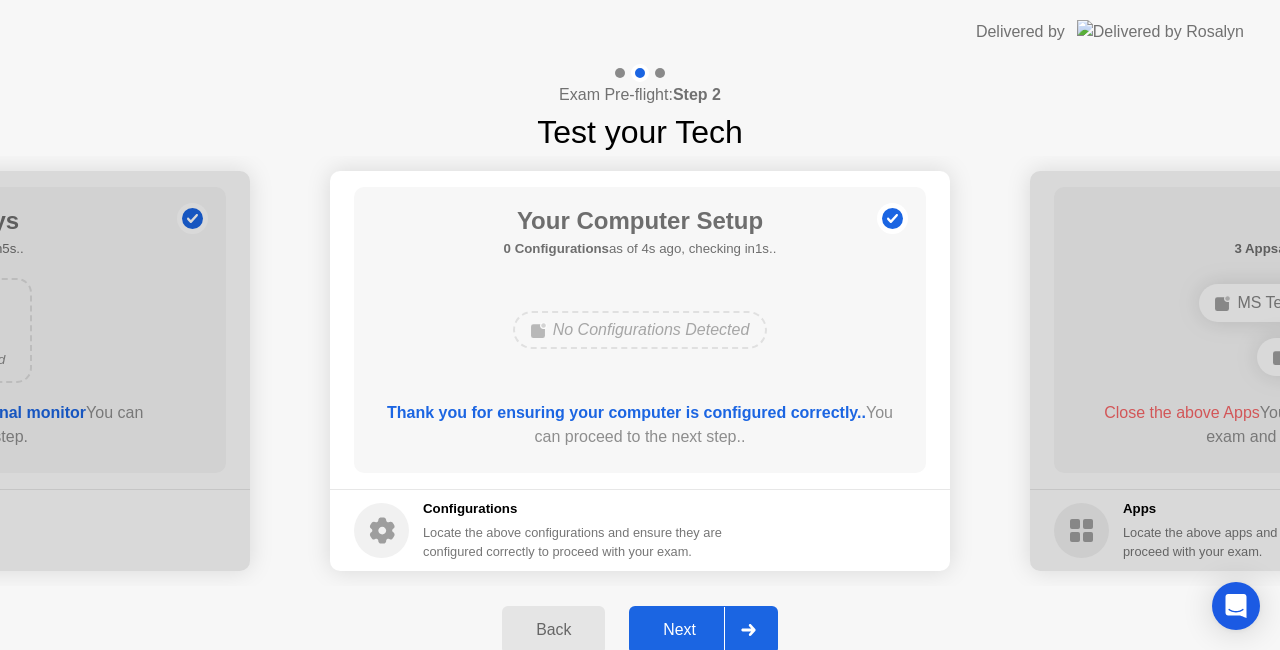 click on "Next" 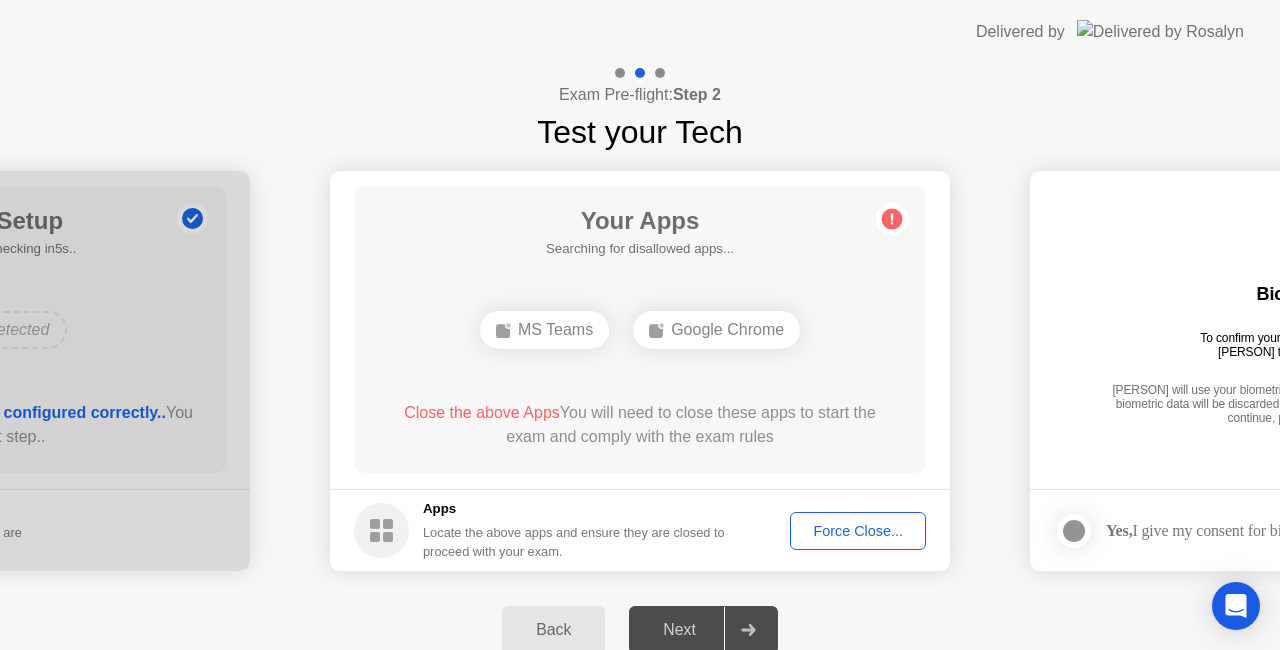click on "Force Close..." 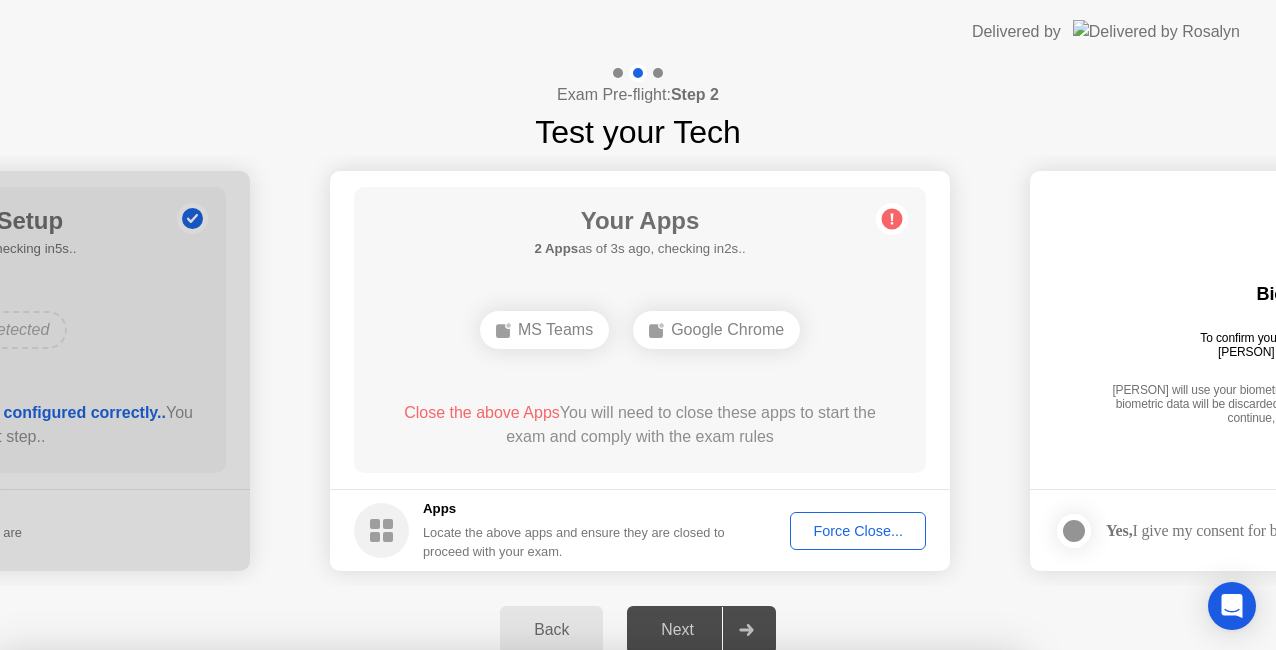 click on "Confirm" at bounding box center [577, 926] 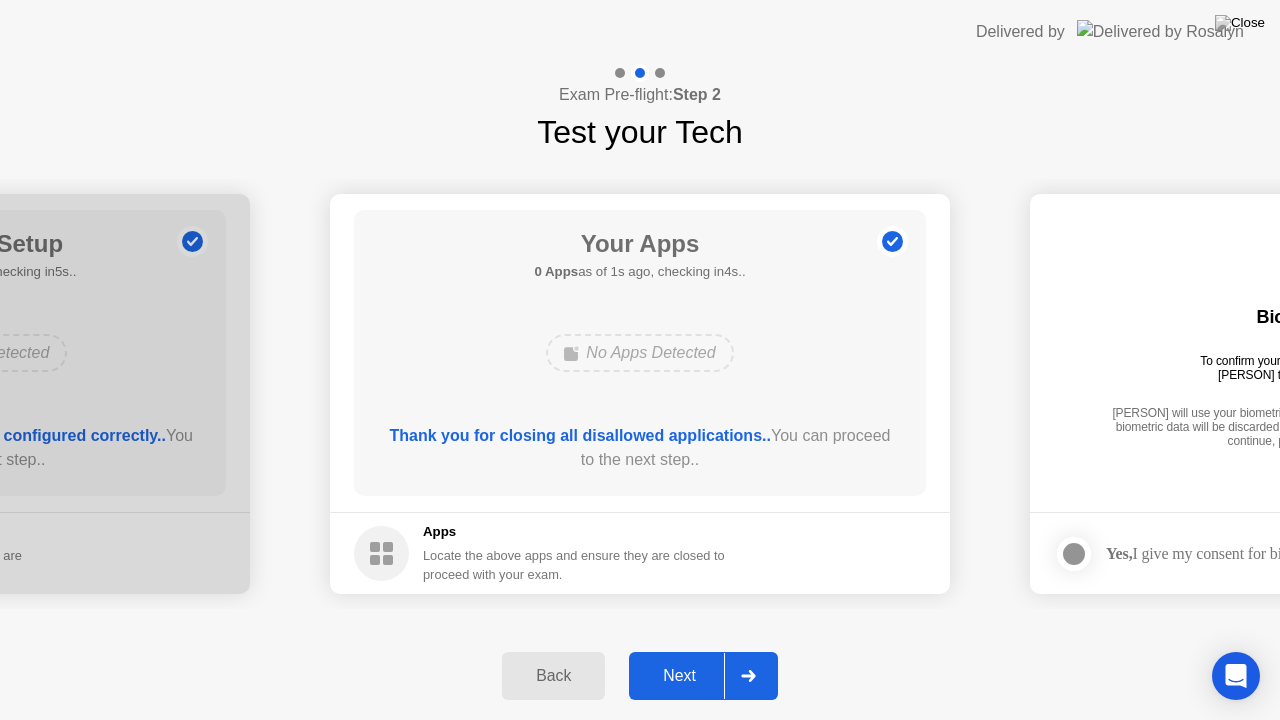 click on "Next" 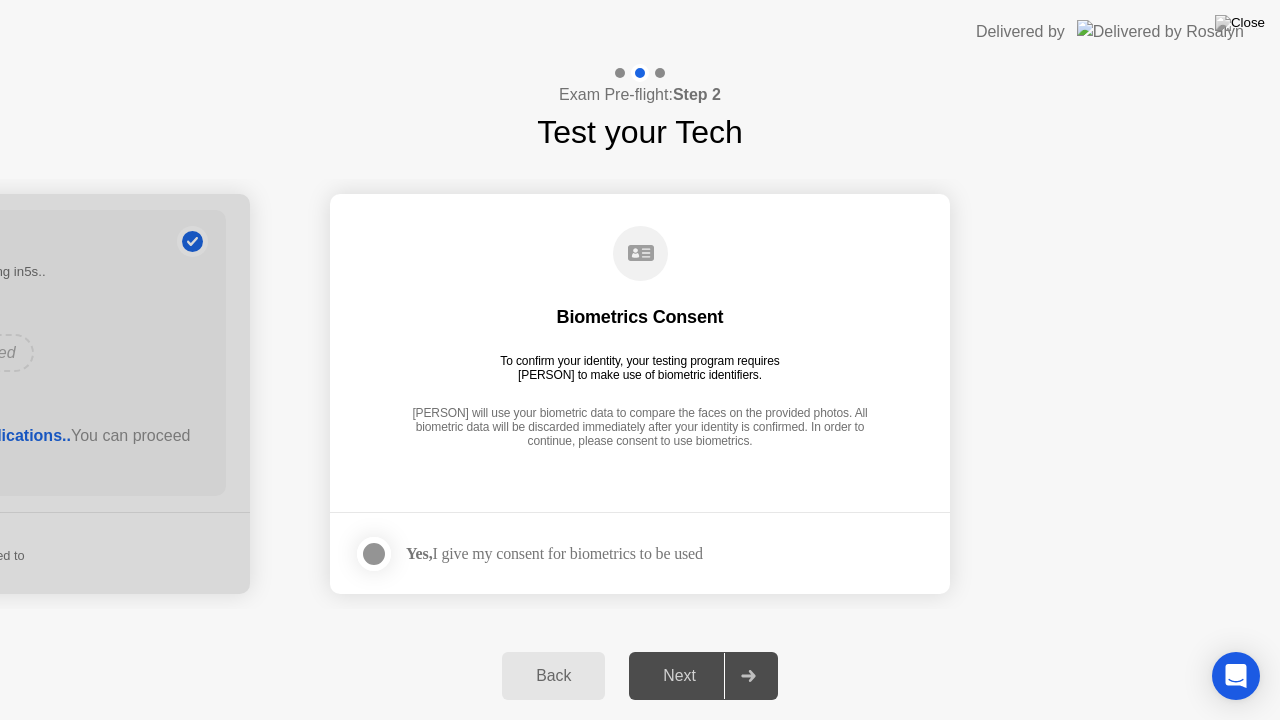 click on "Next" 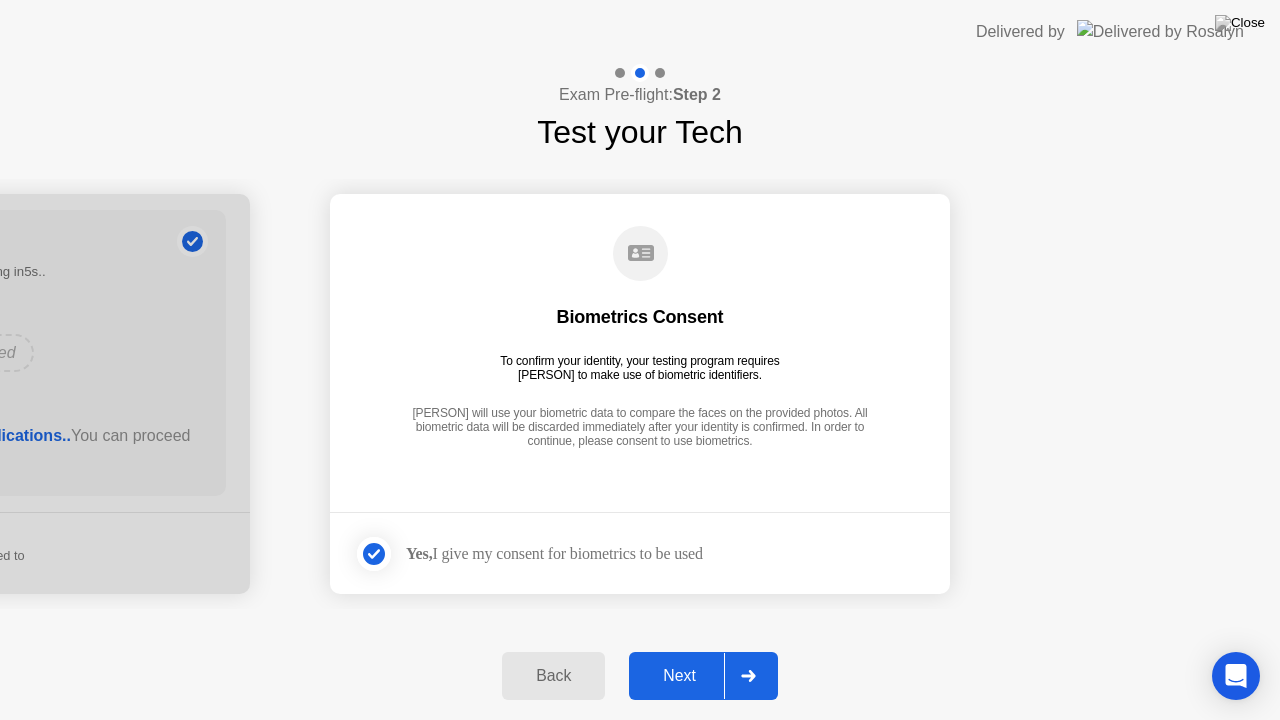 click on "Next" 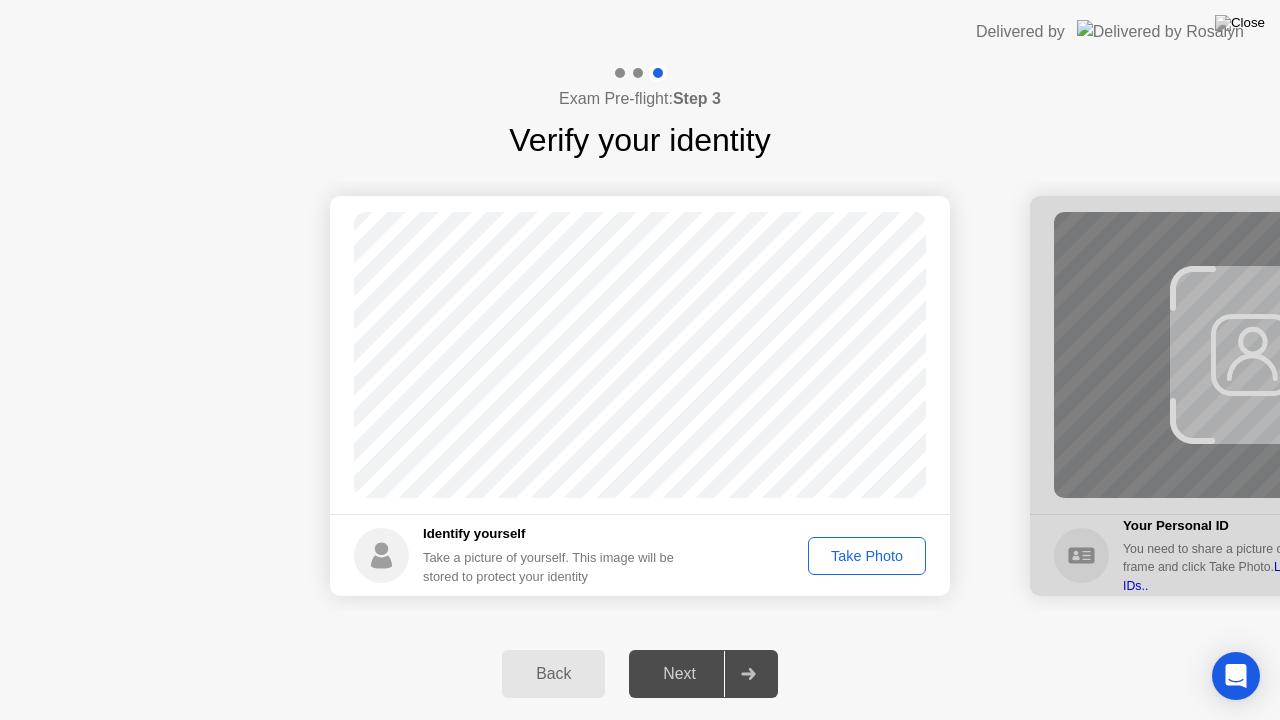 click on "Take Photo" 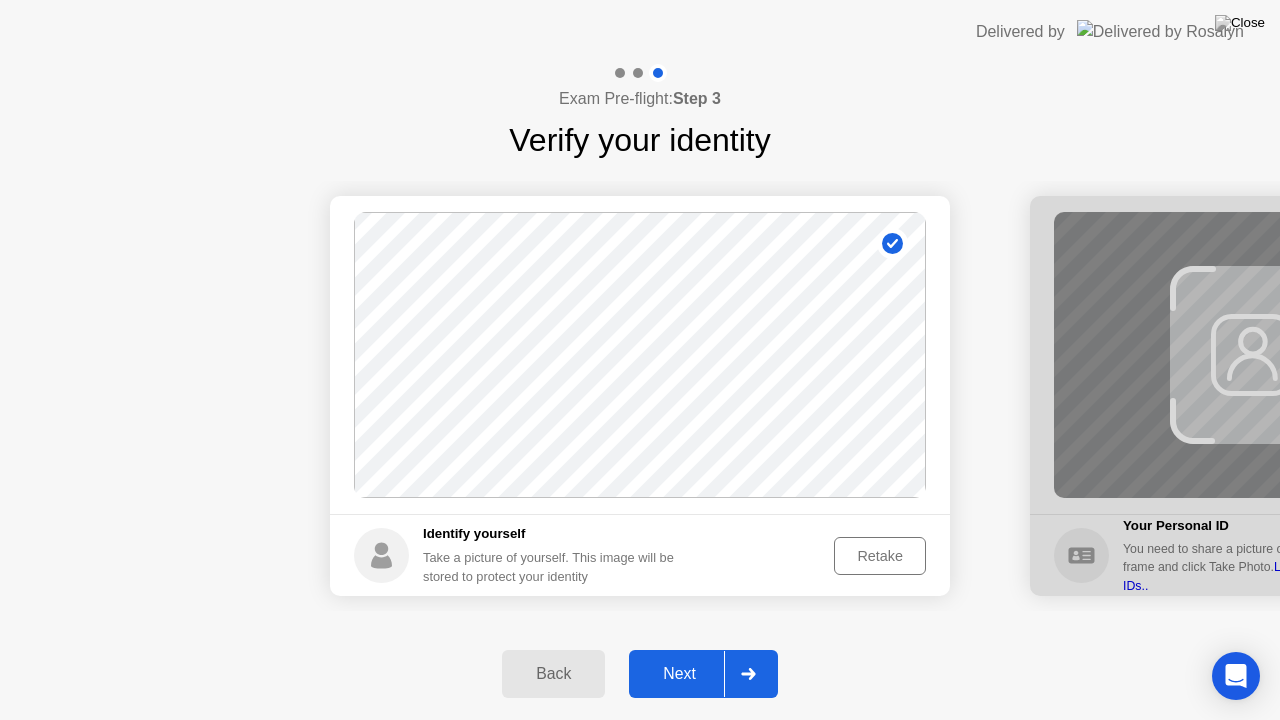 click on "Next" 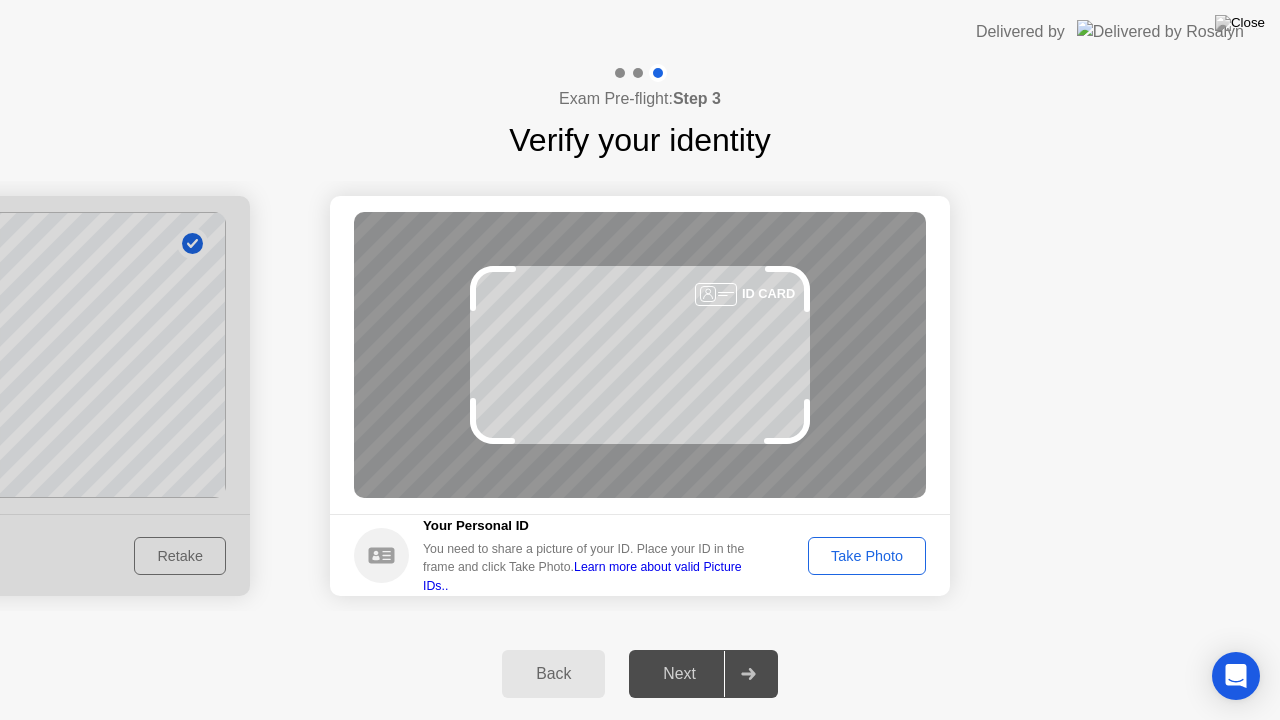click on "Take Photo" 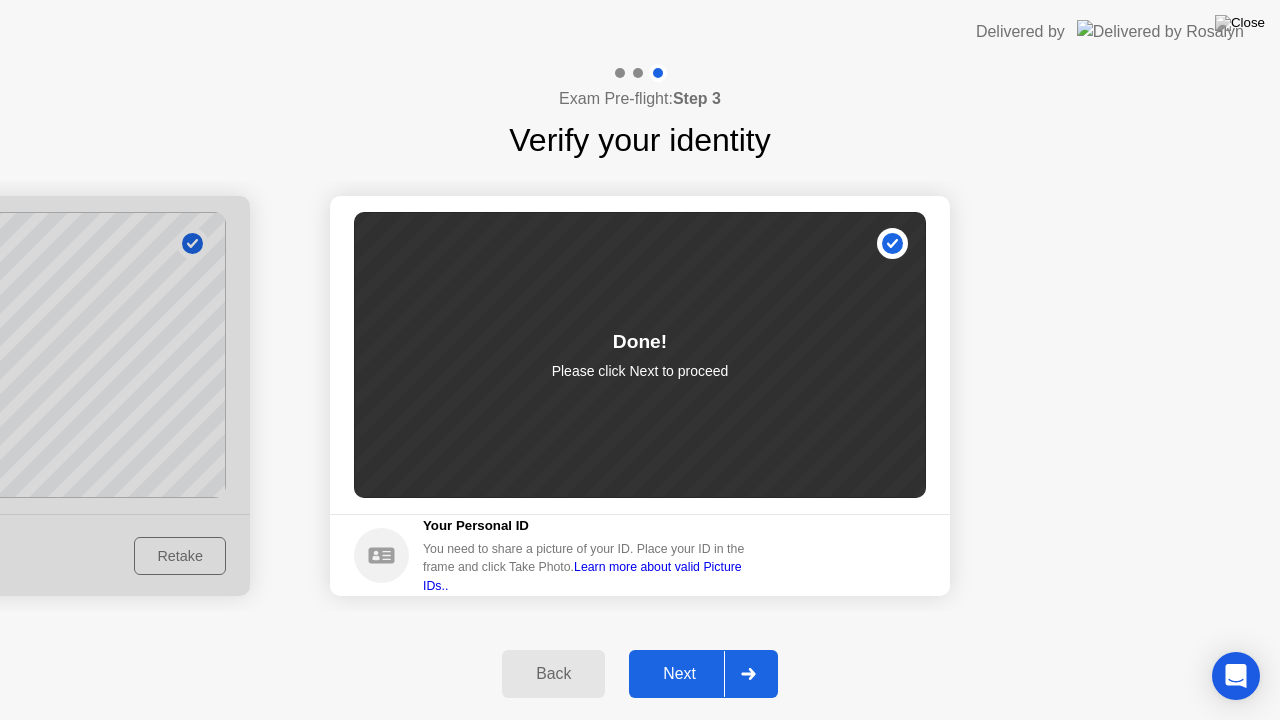 click on "Next" 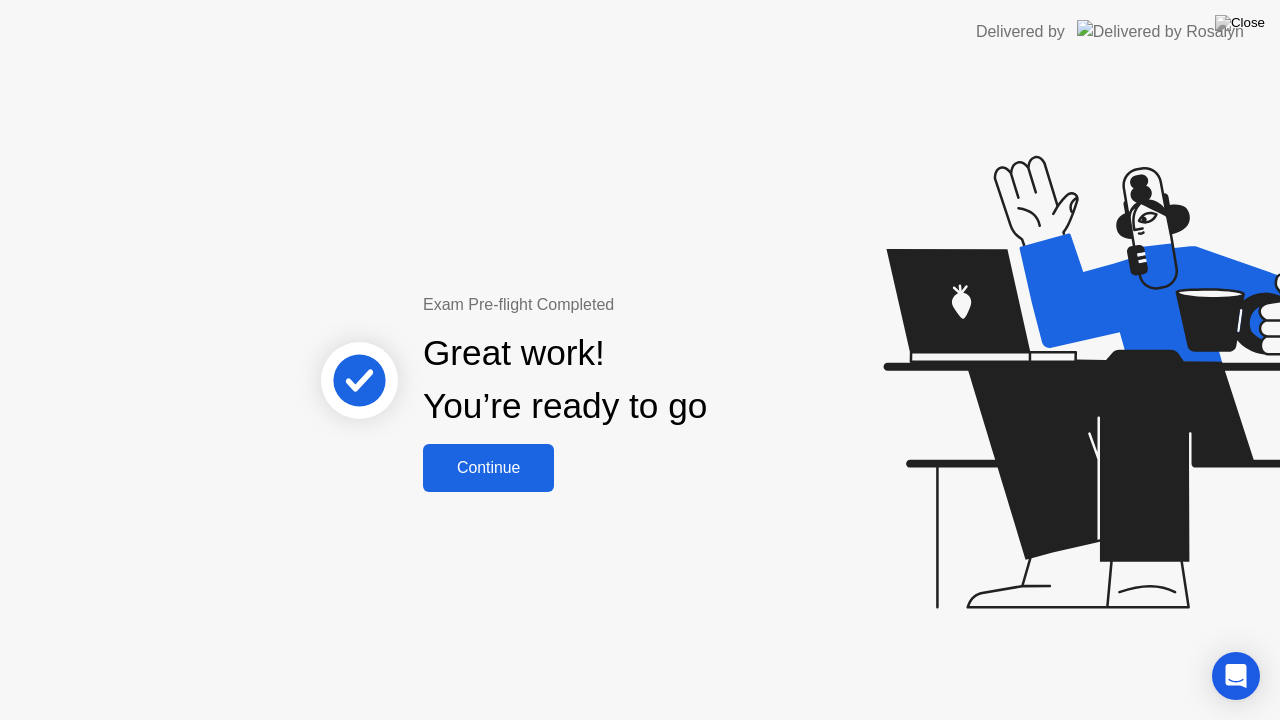 click on "Continue" 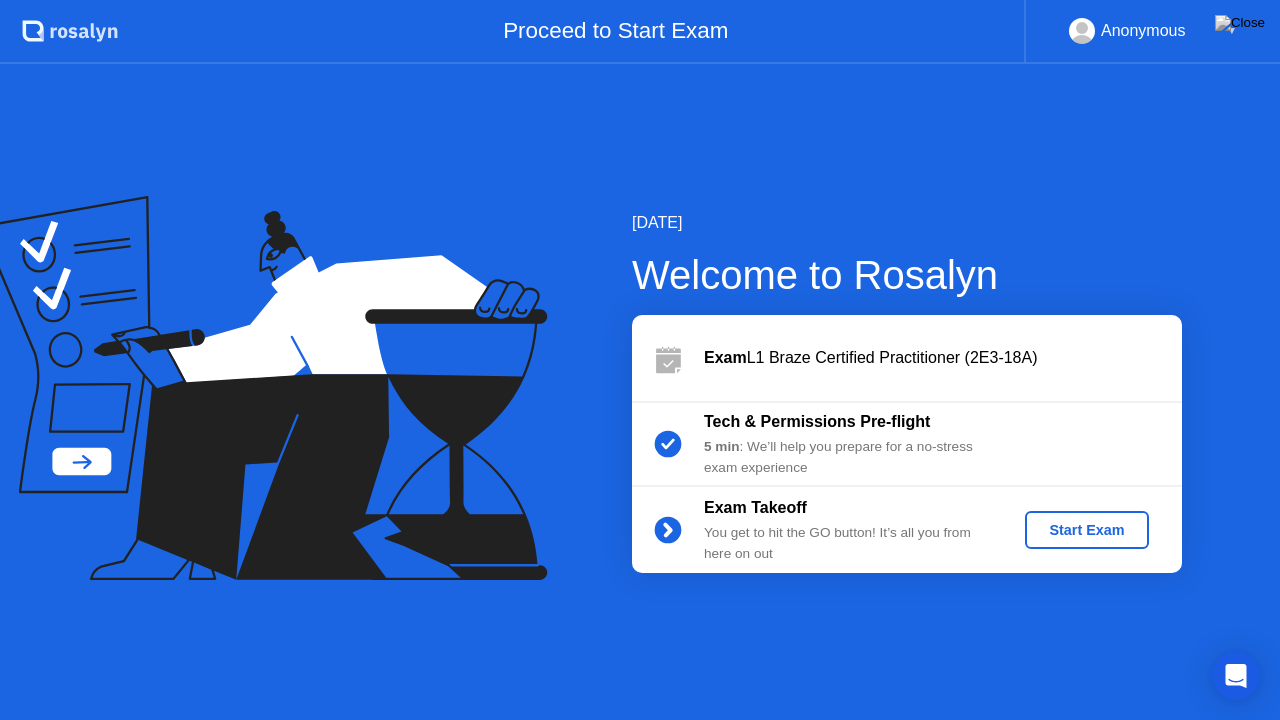 click on "Start Exam" 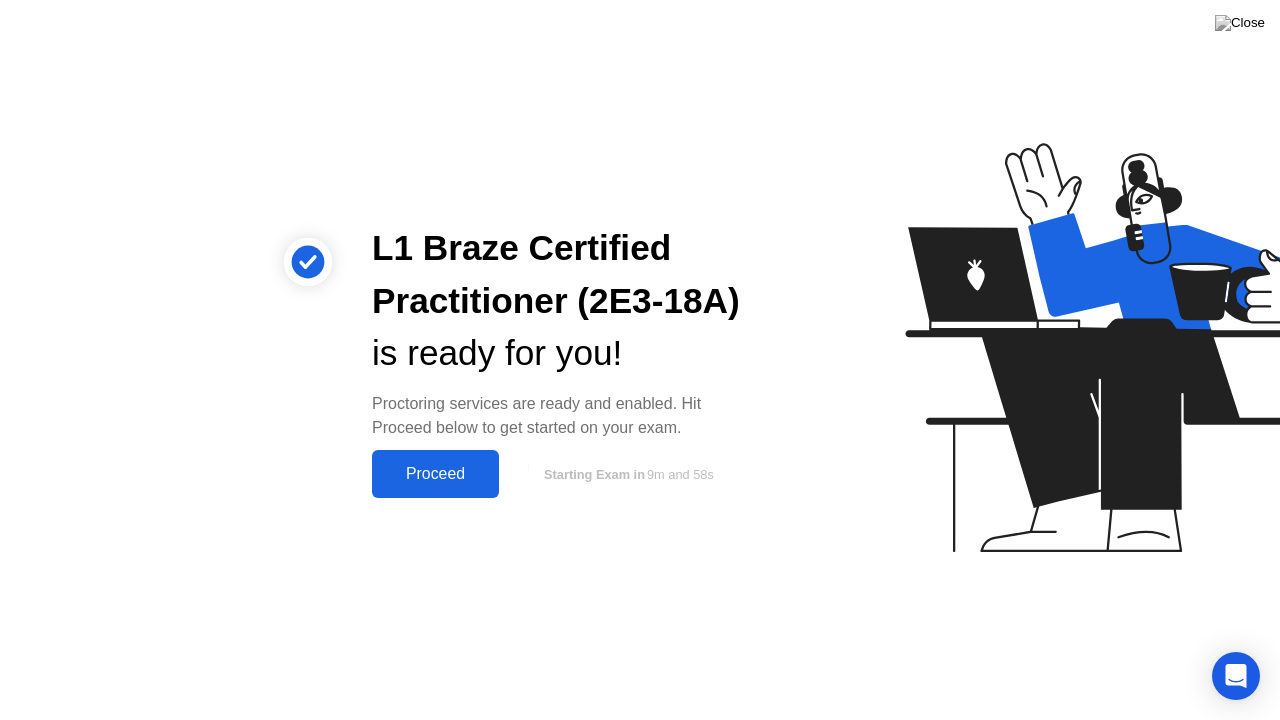 click on "Proceed" 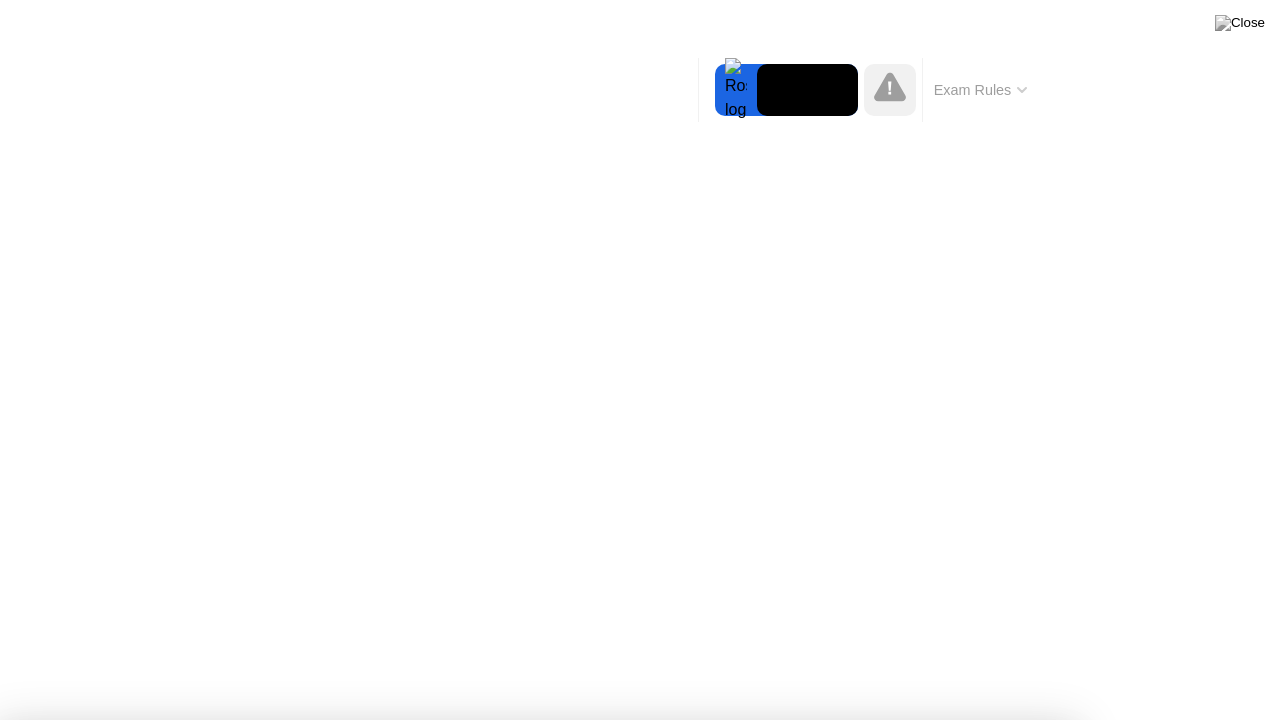 click on "Got it!" at bounding box center [647, 1238] 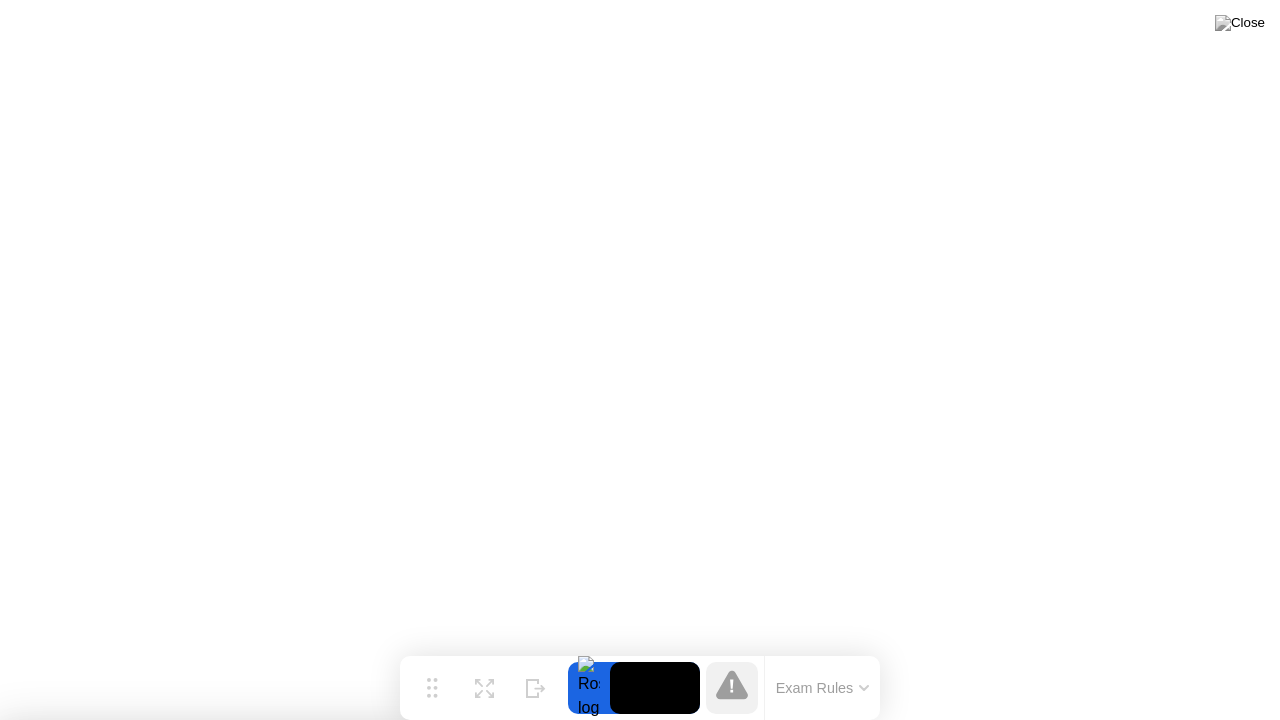 click on "Close App" at bounding box center (400, 2024) 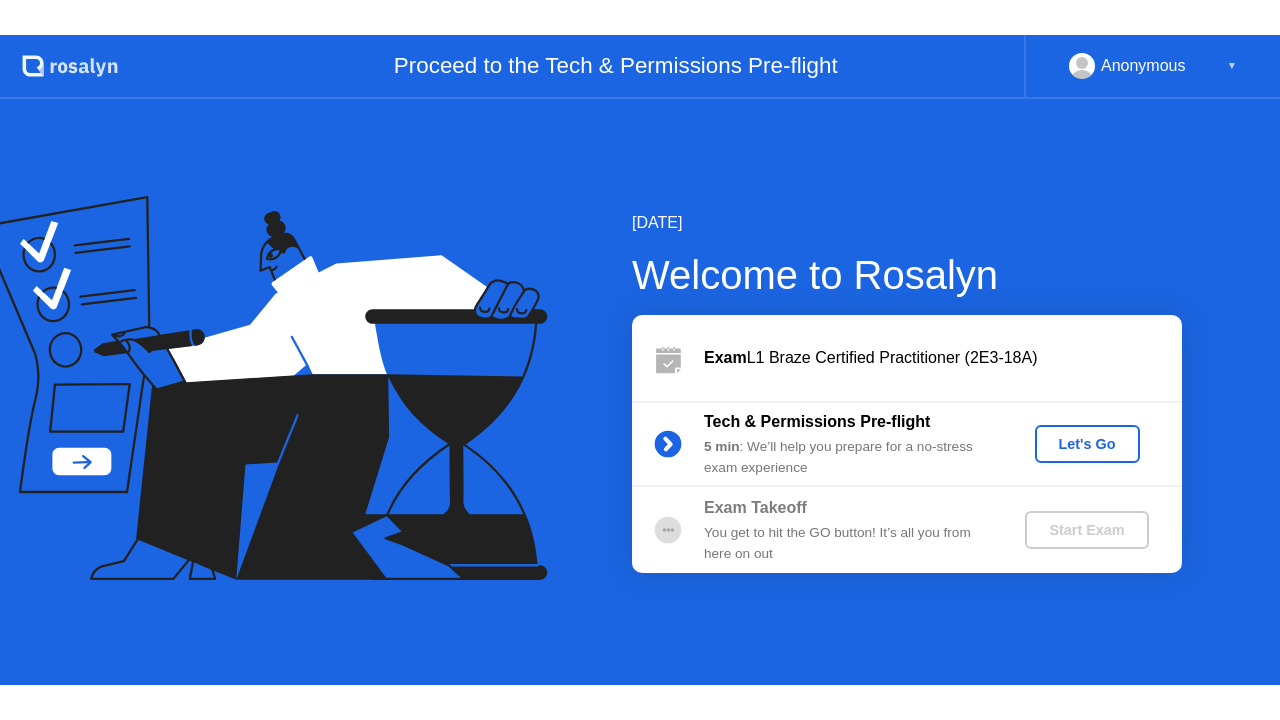 scroll, scrollTop: 0, scrollLeft: 0, axis: both 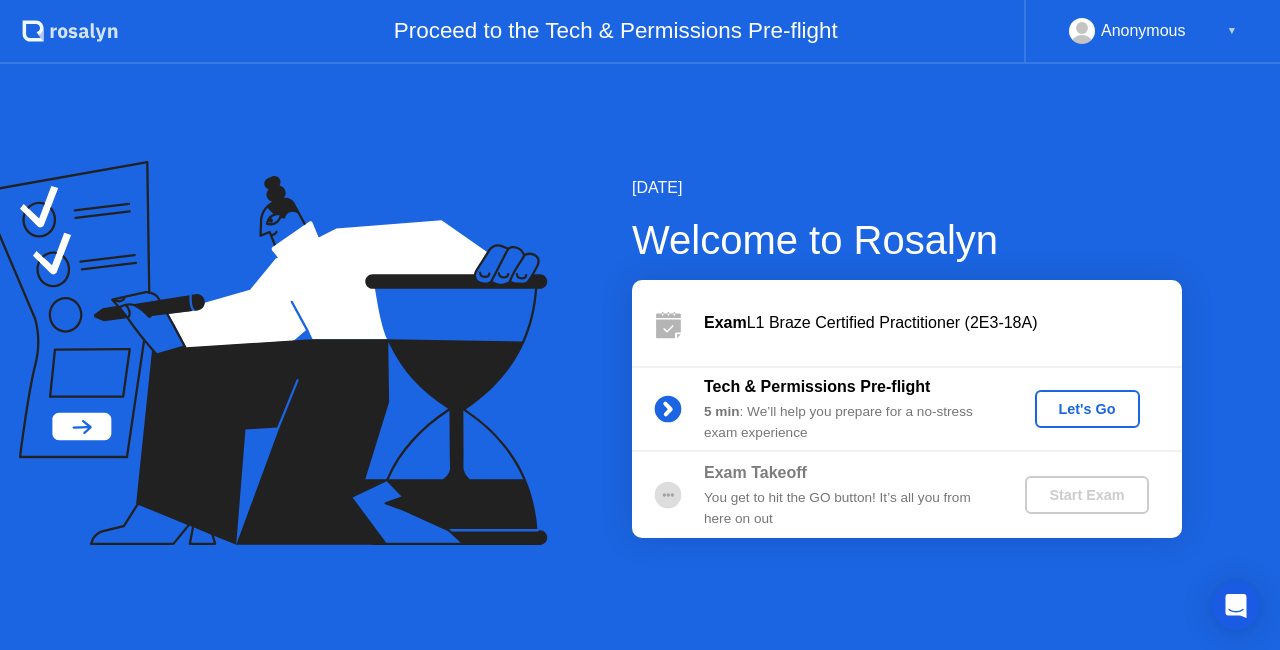 click on "Let's Go" 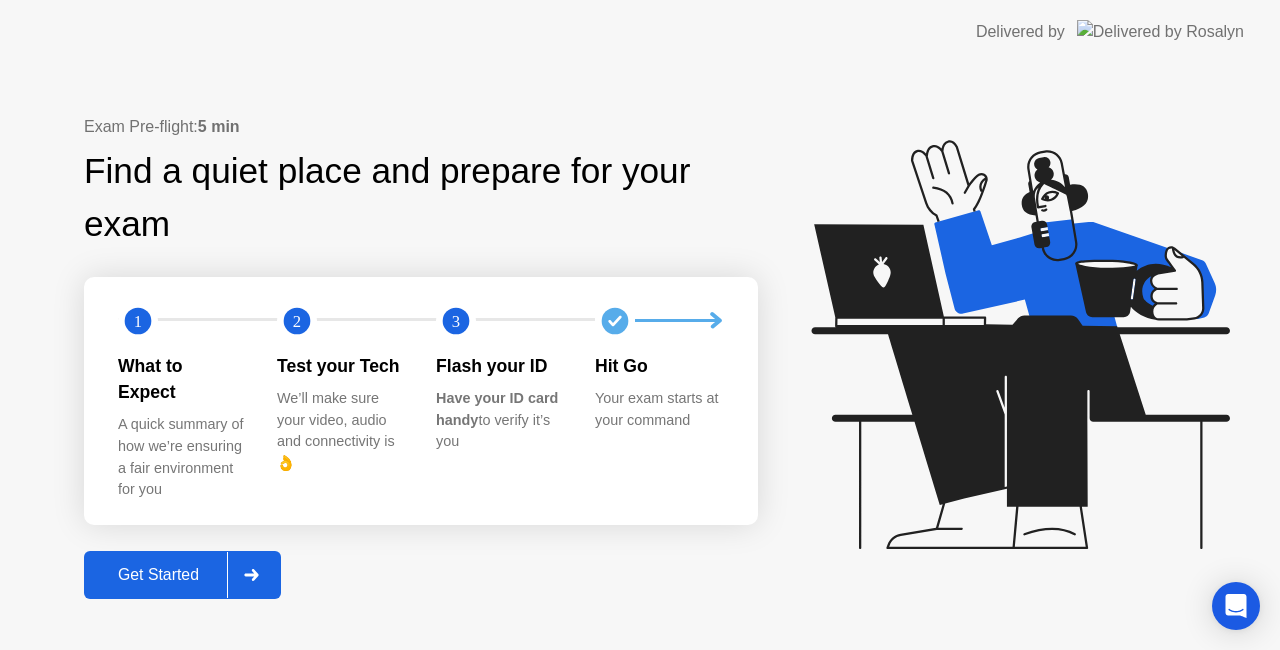 click on "Get Started" 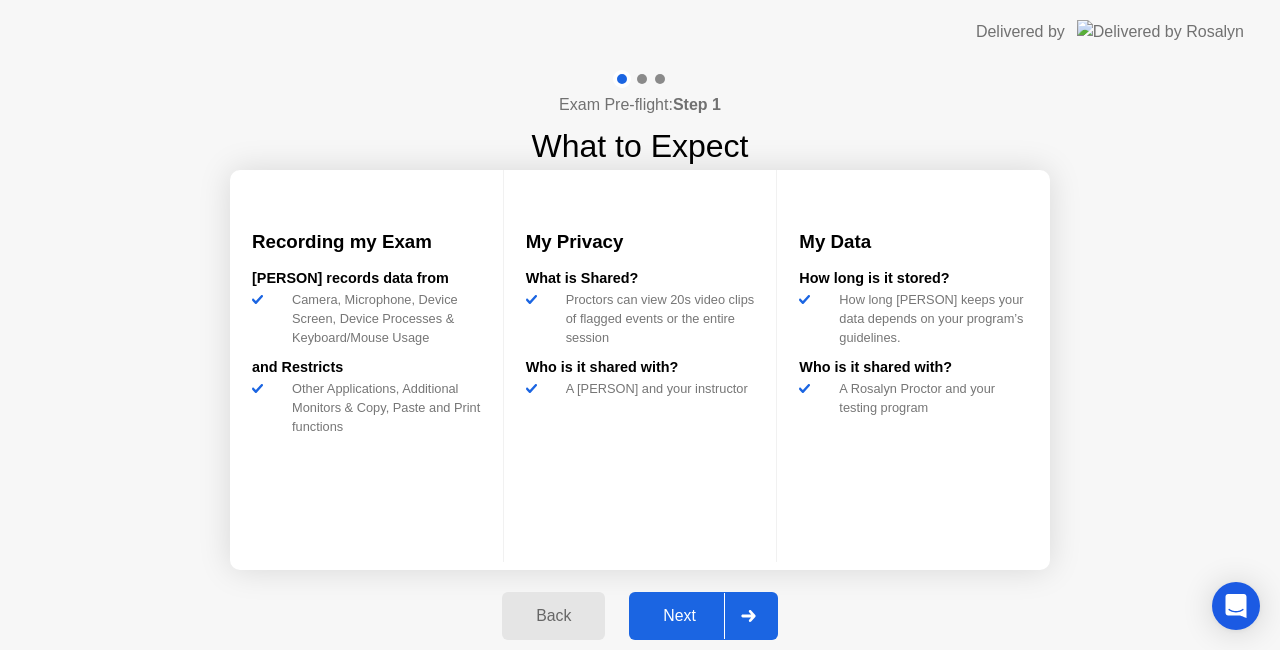 click on "Next" 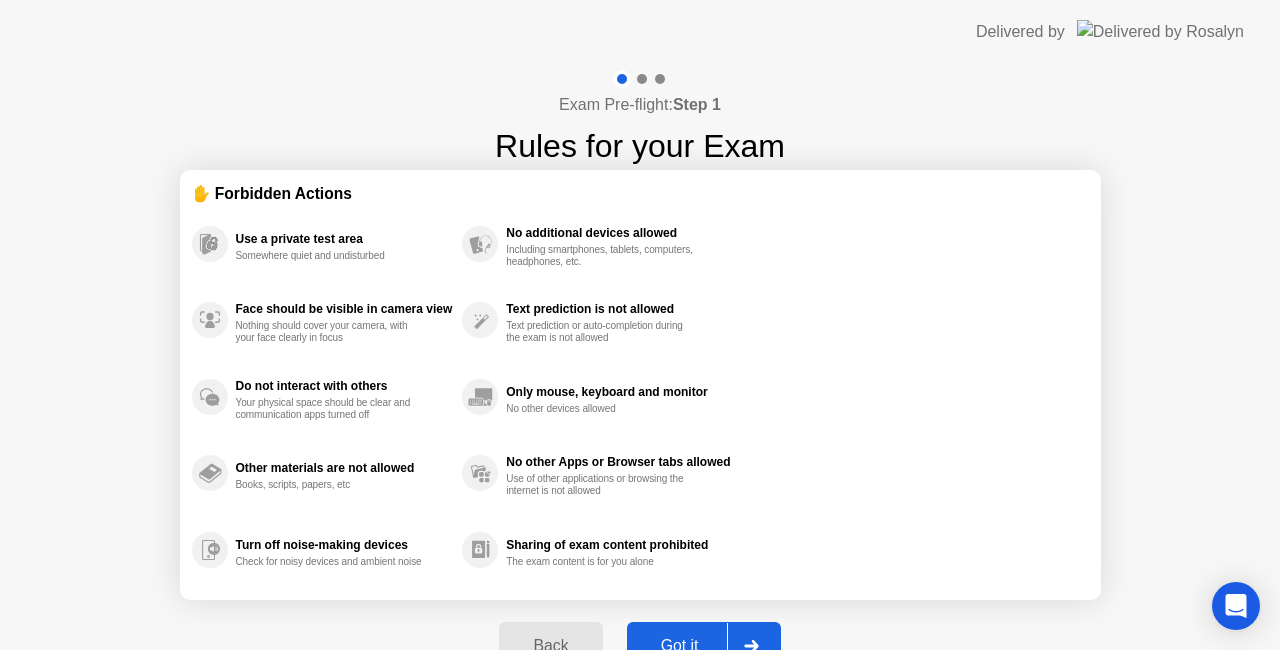 click on "Back Got it" 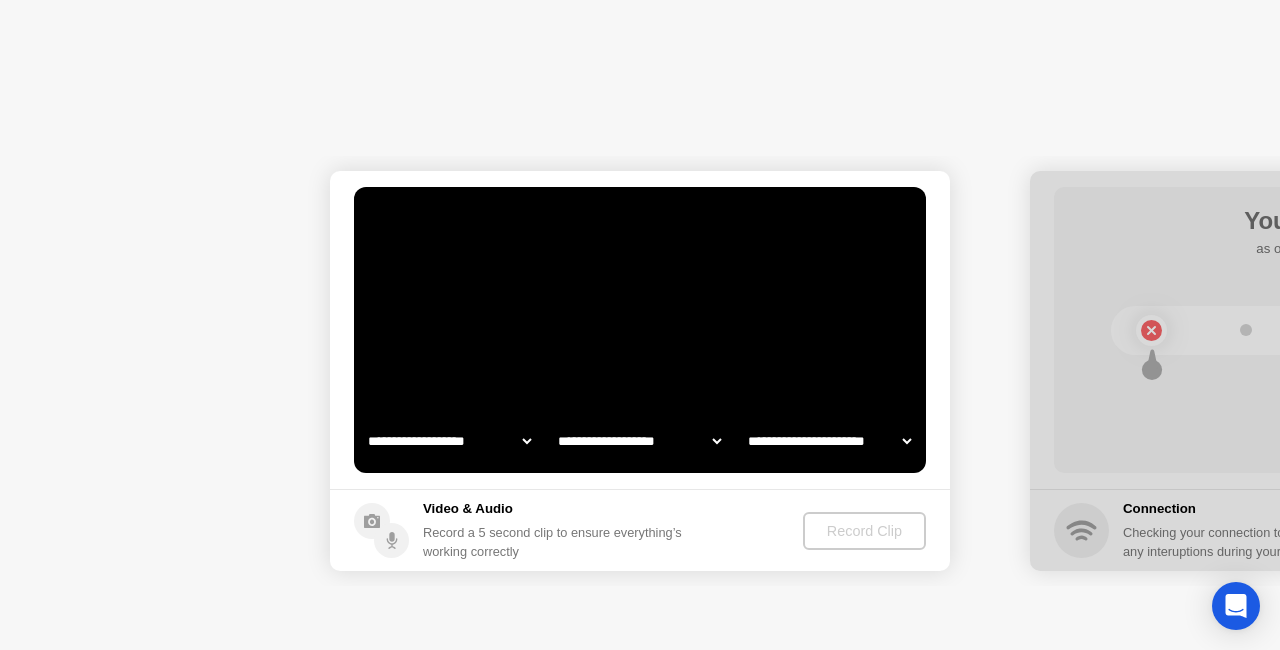 select on "**********" 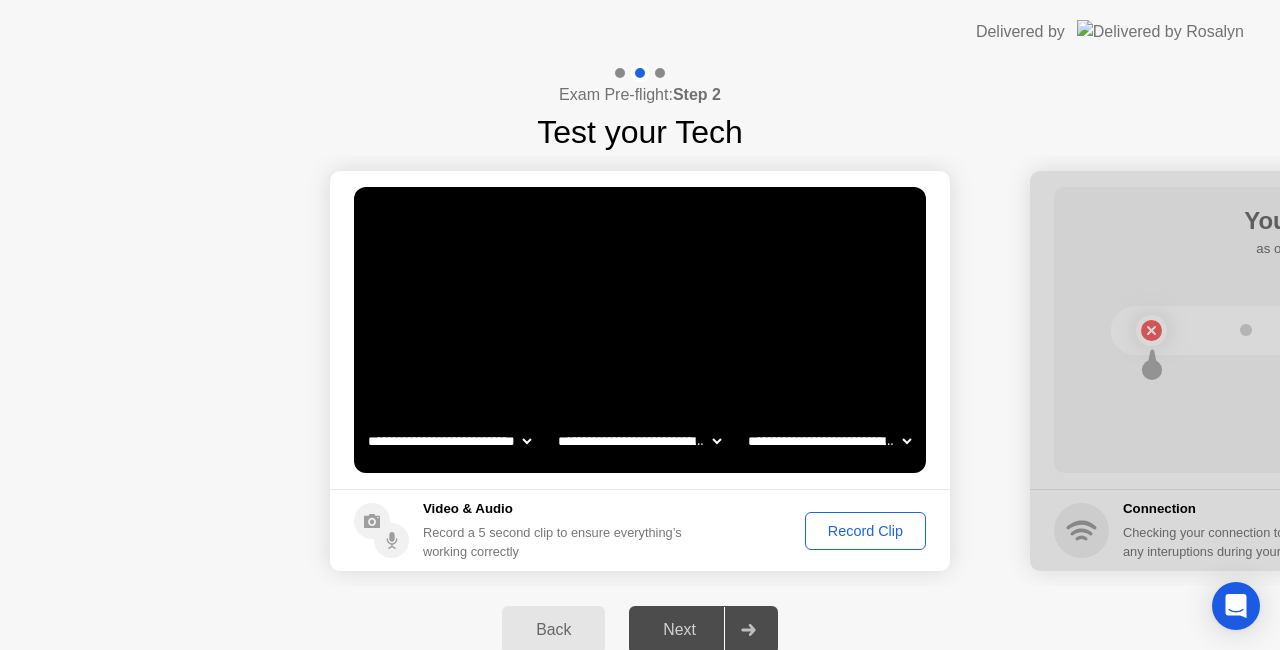 click on "Record Clip" 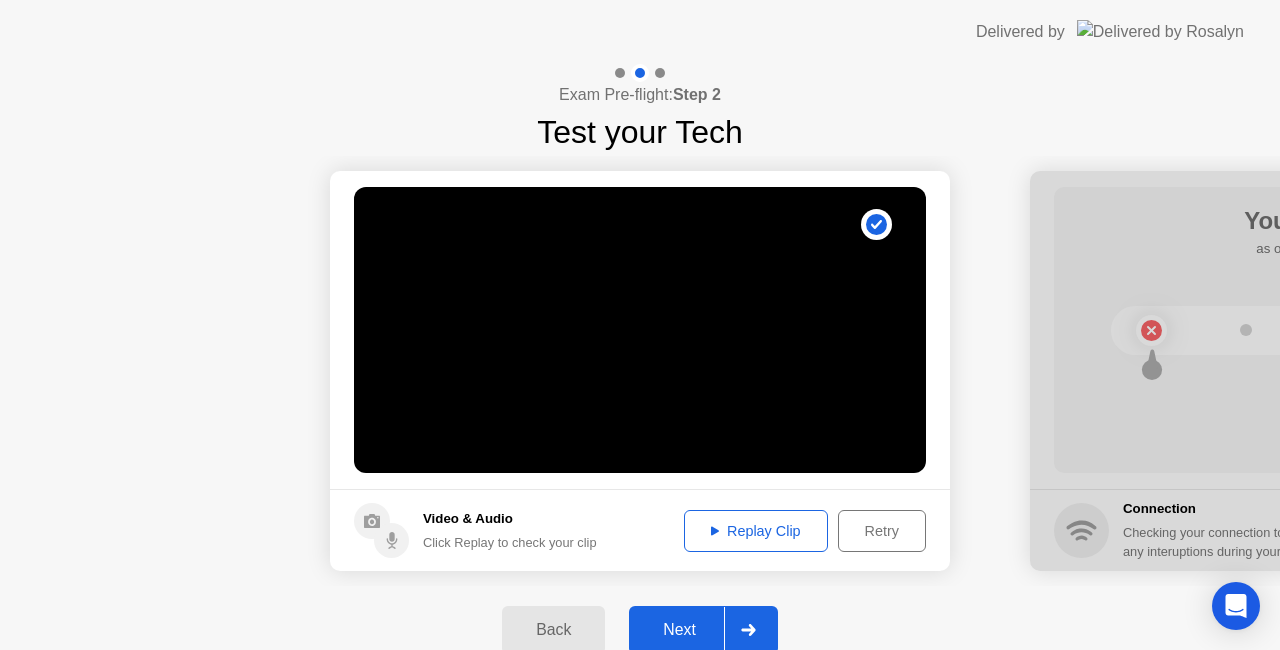 click on "Next" 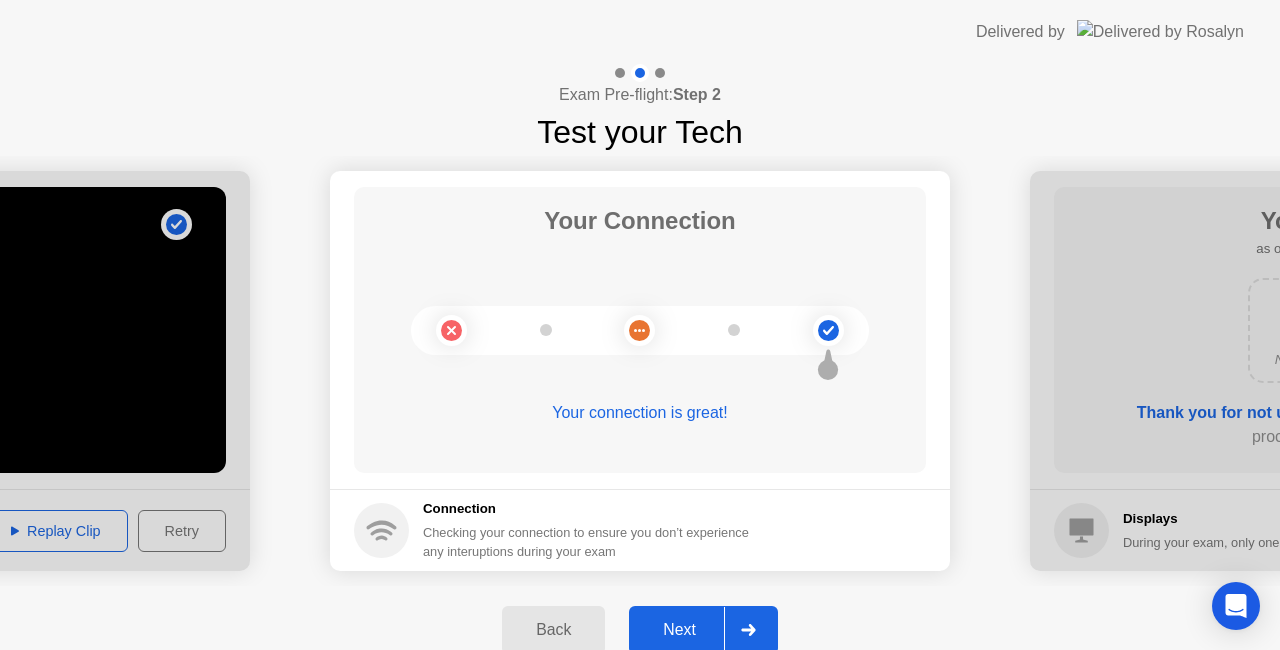 click on "Next" 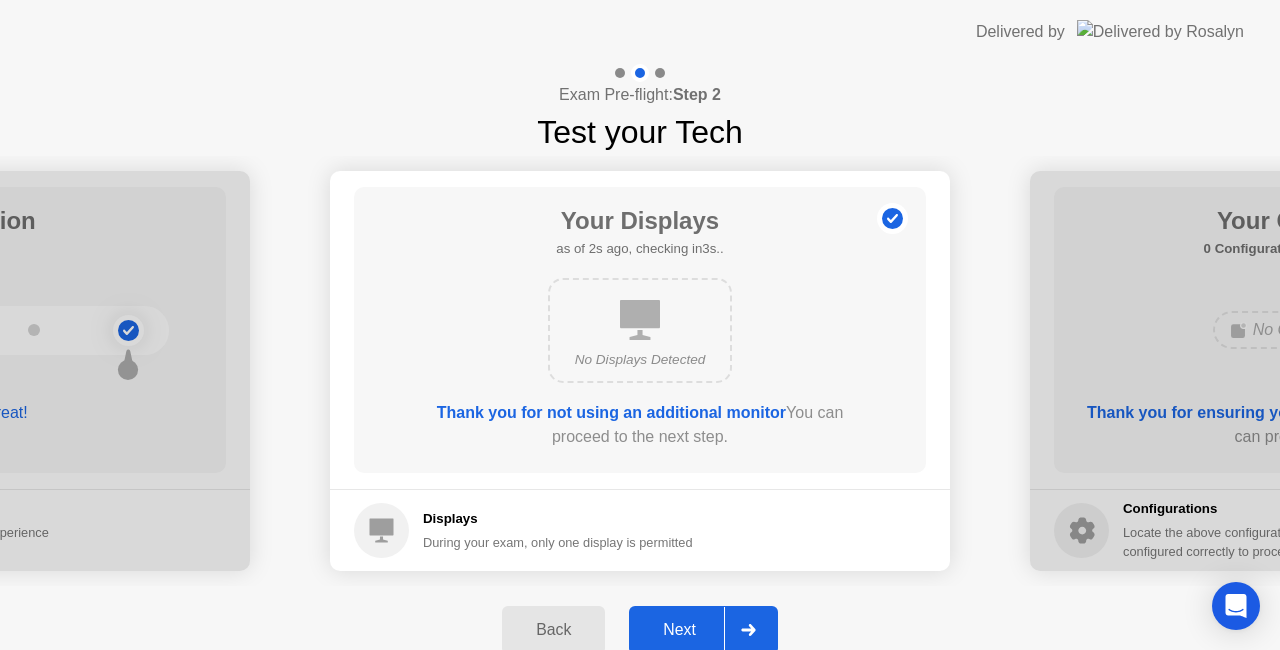 click on "Next" 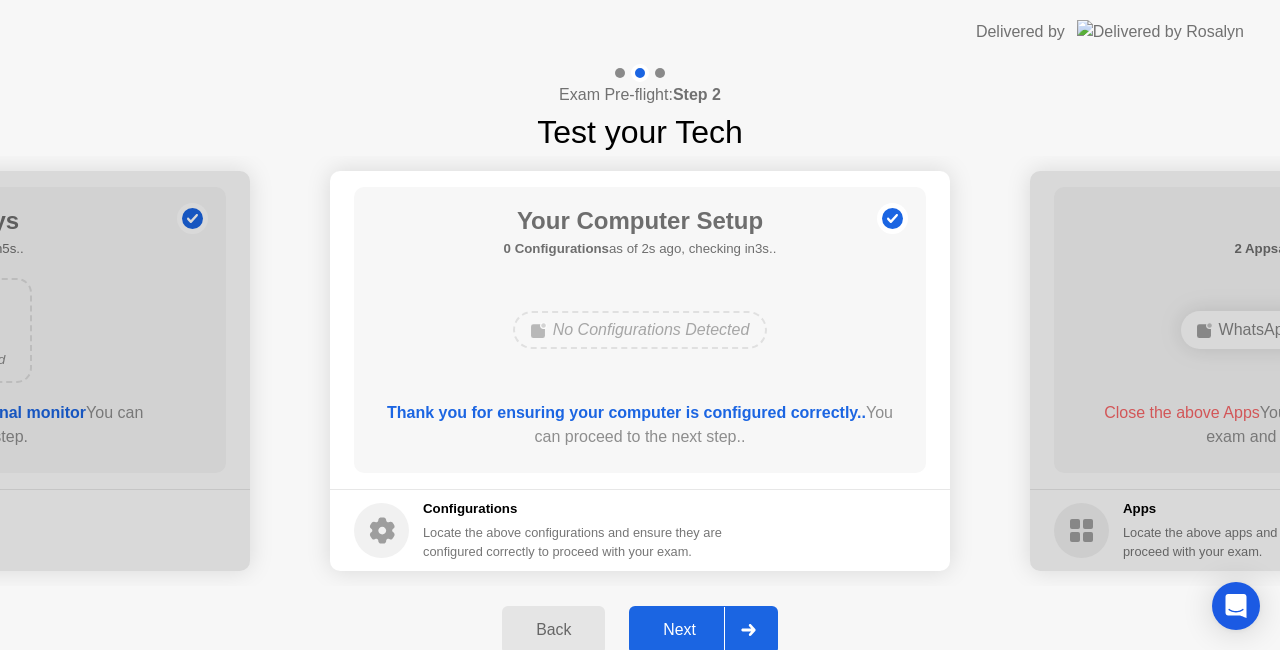 click on "Next" 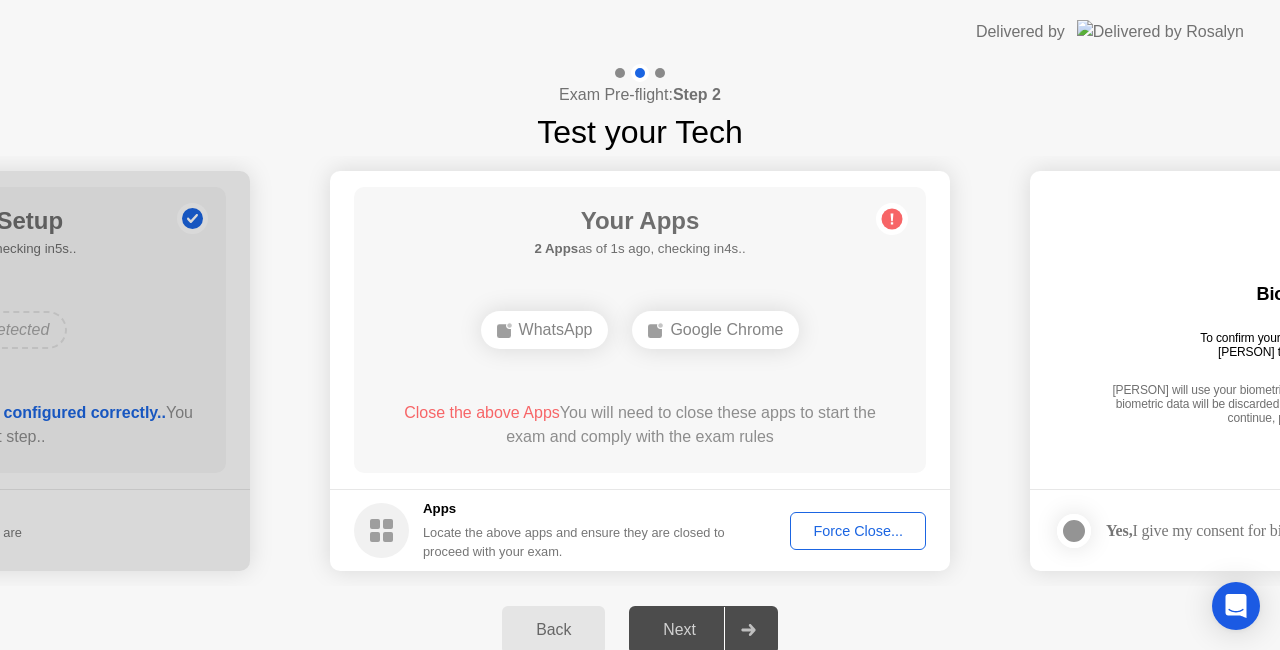 click on "Force Close..." 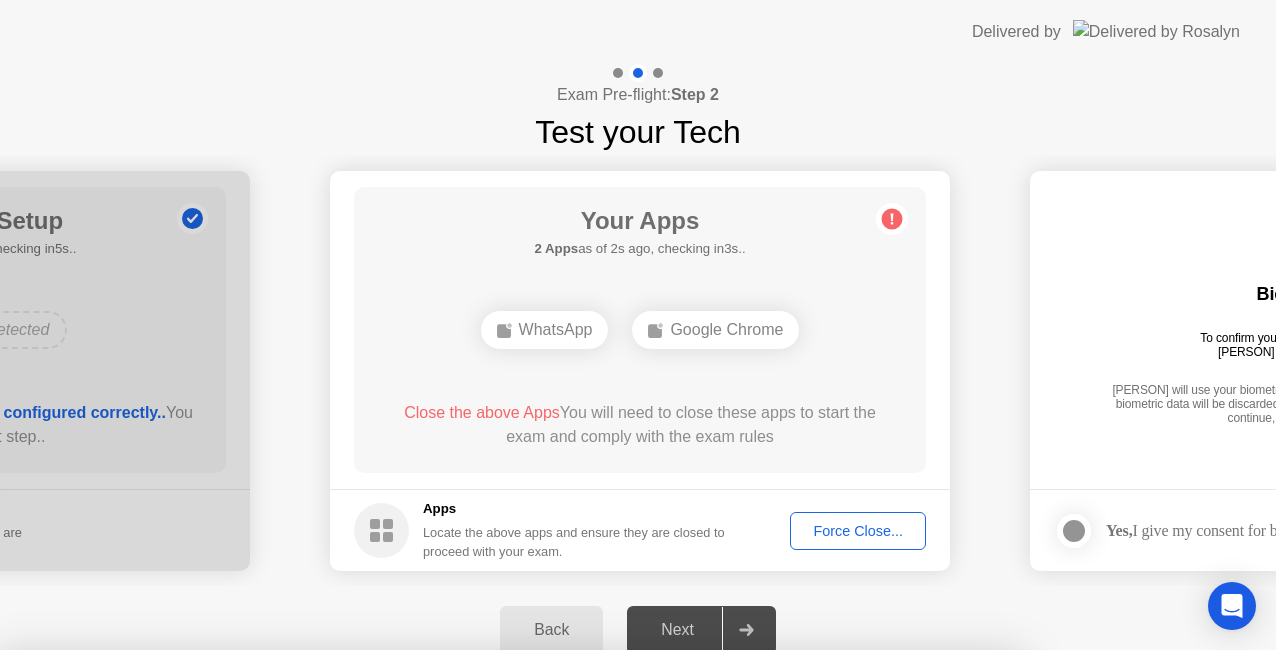 click on "Confirm" at bounding box center (577, 926) 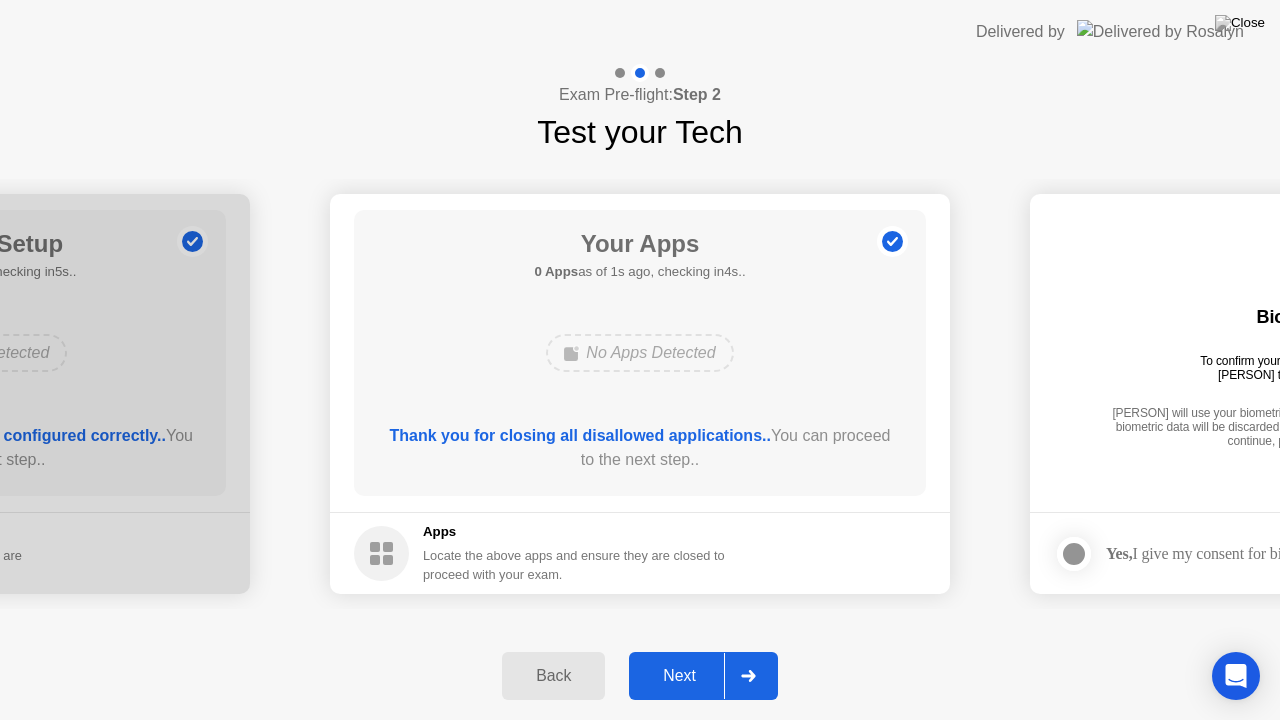 click on "Next" 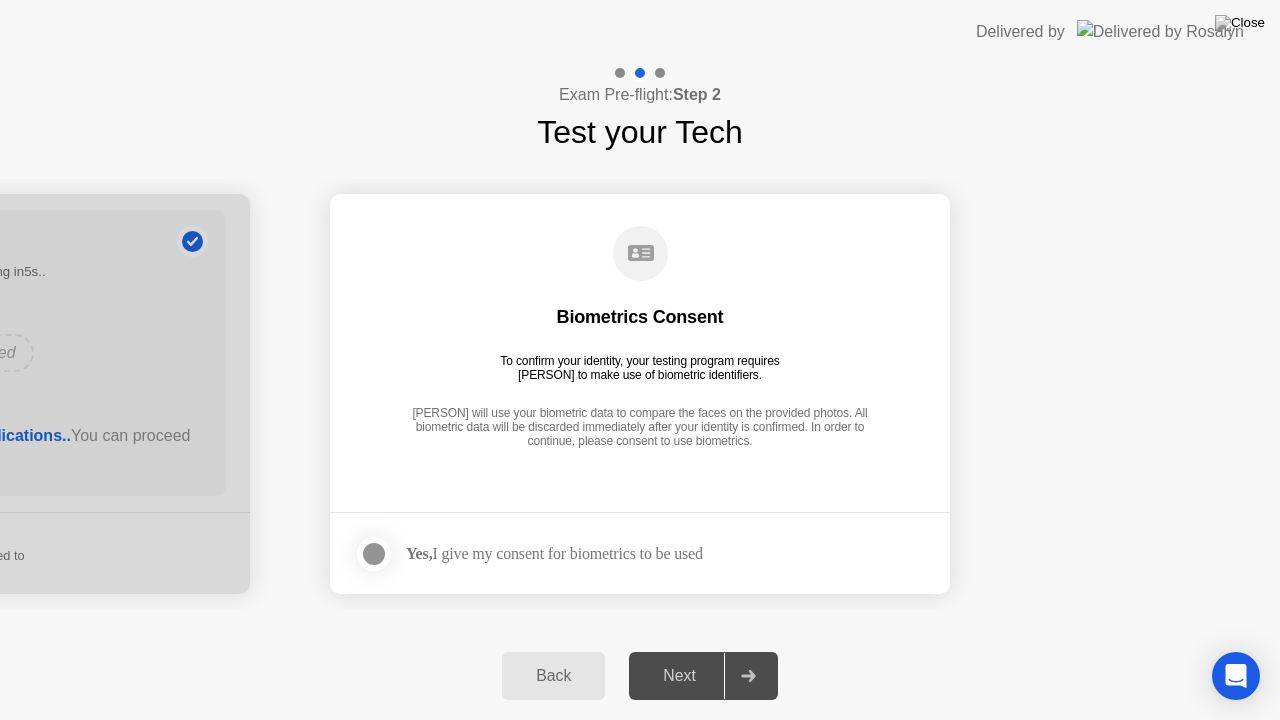 click on "Next" 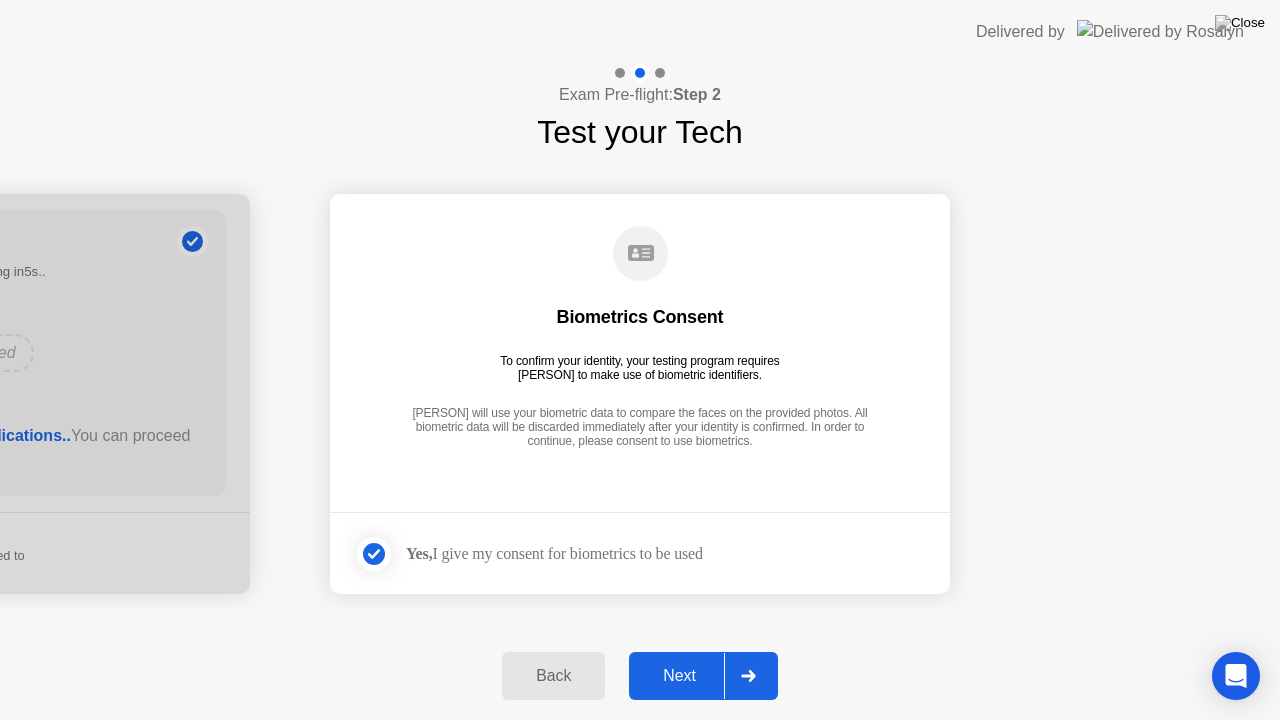 click on "Next" 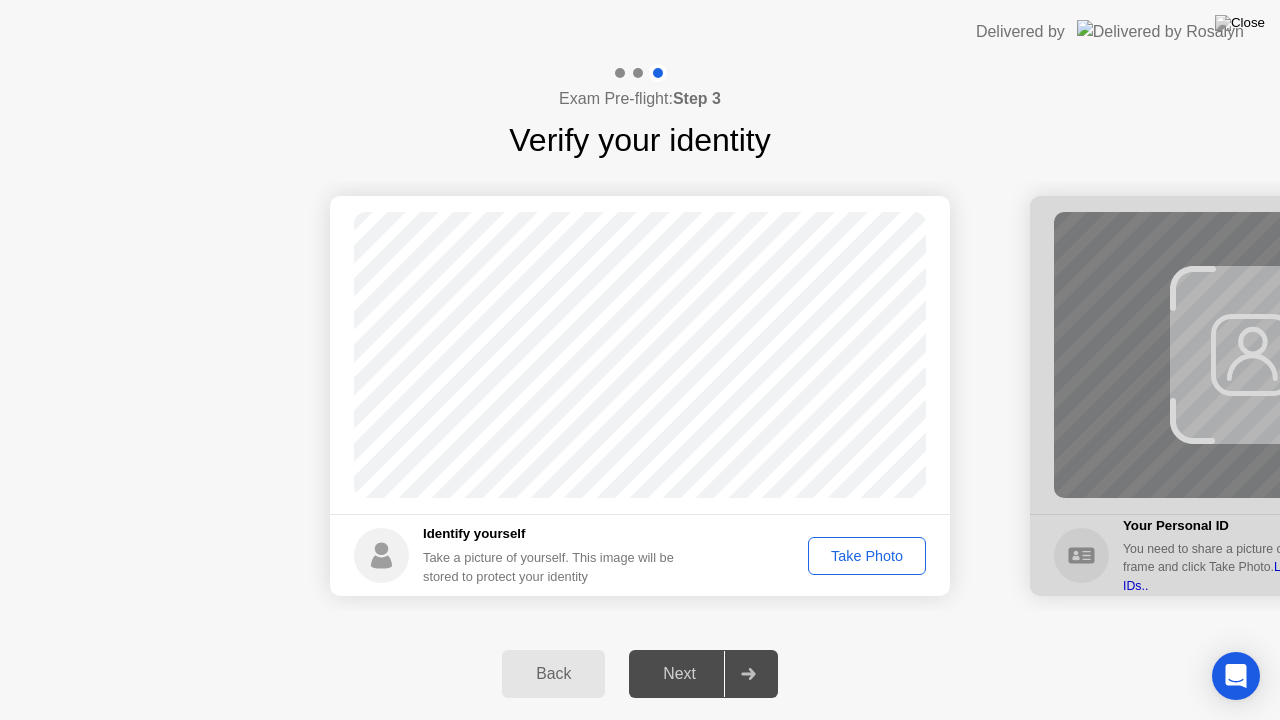 click on "Take Photo" 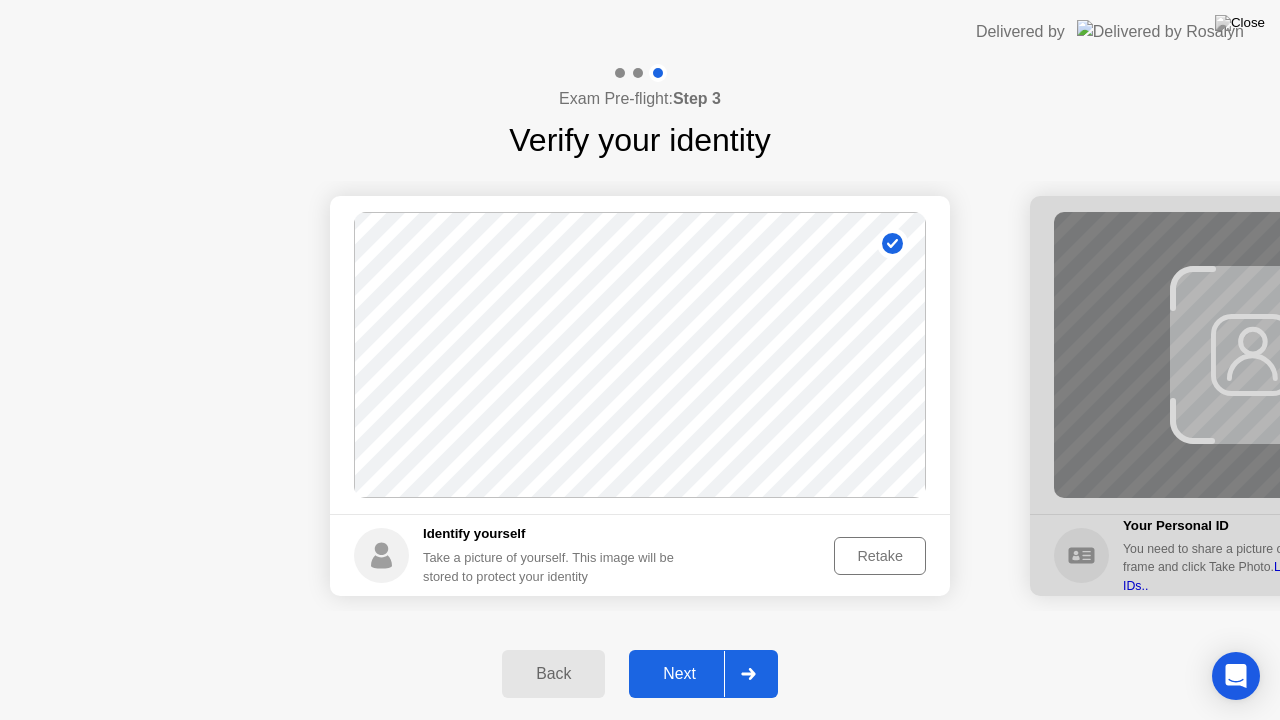 click on "Next" 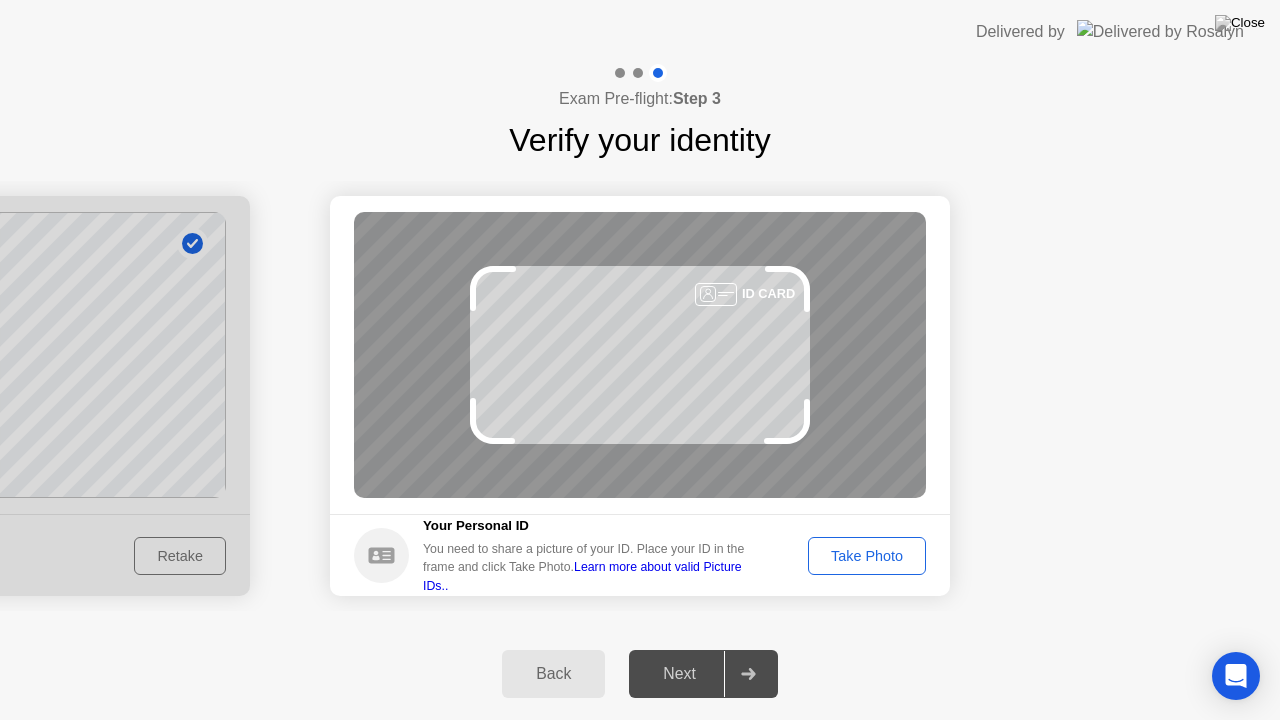click on "Take Photo" 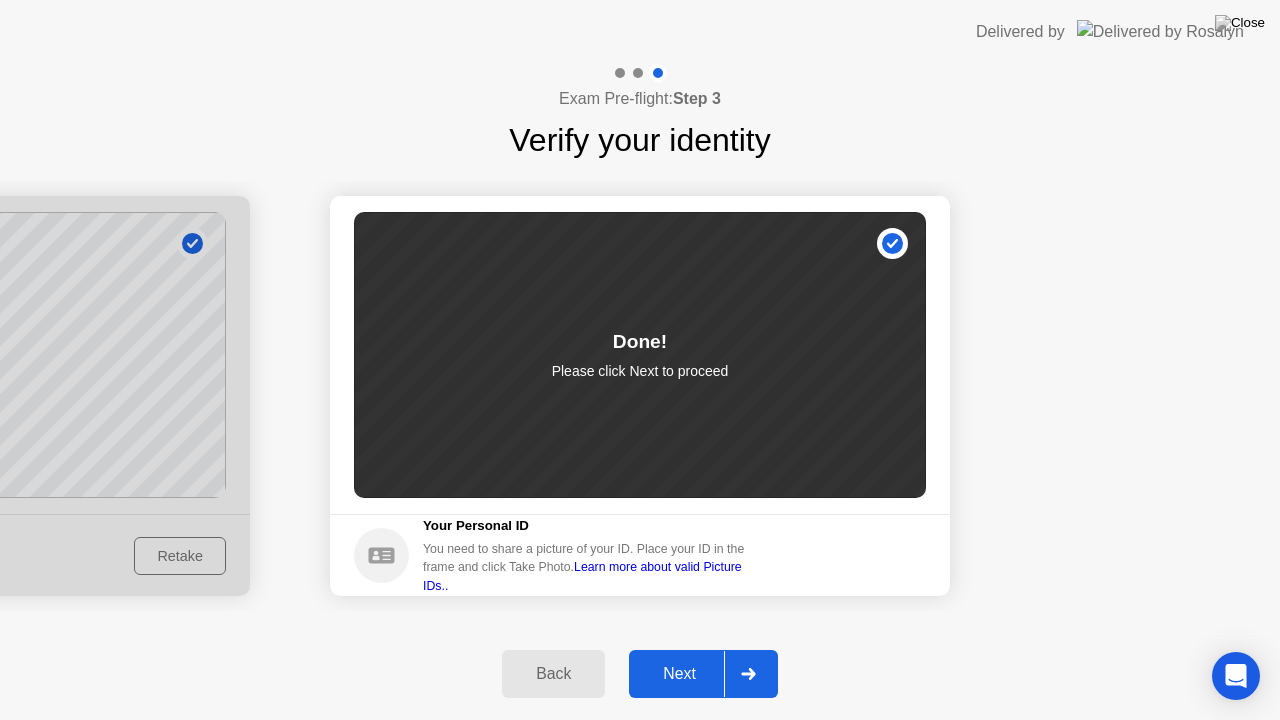 click on "Next" 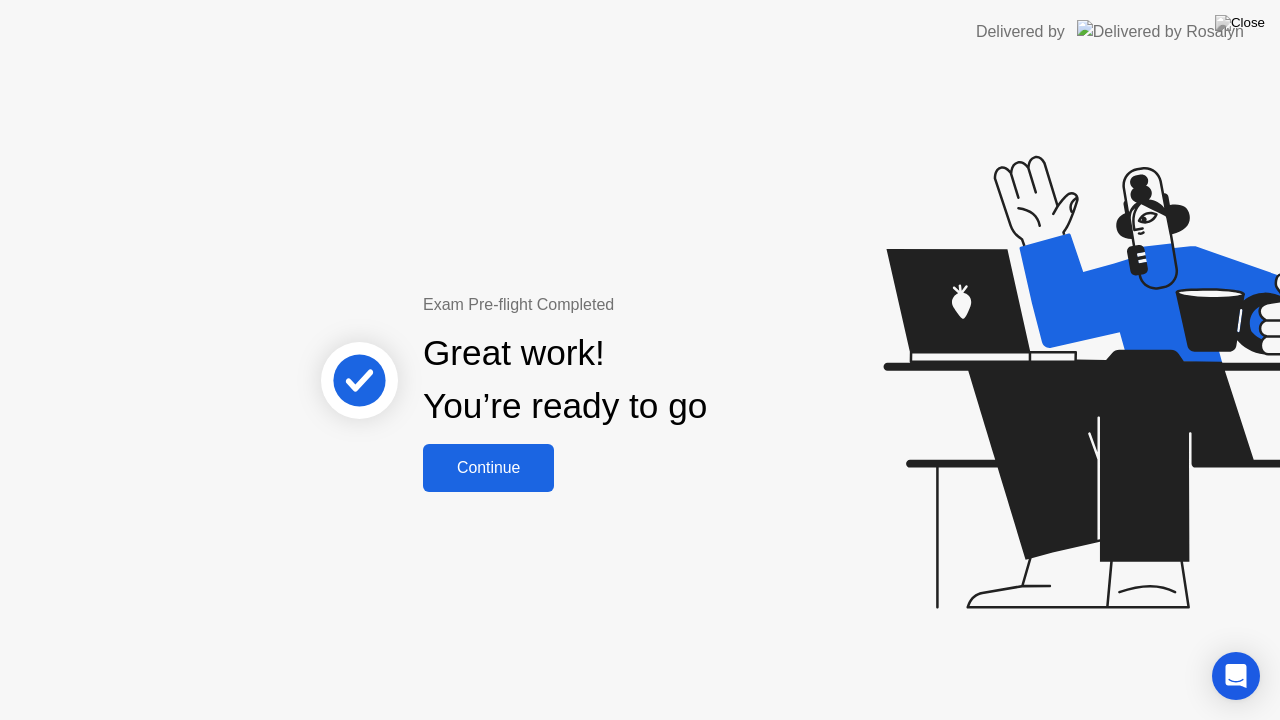 click on "Continue" 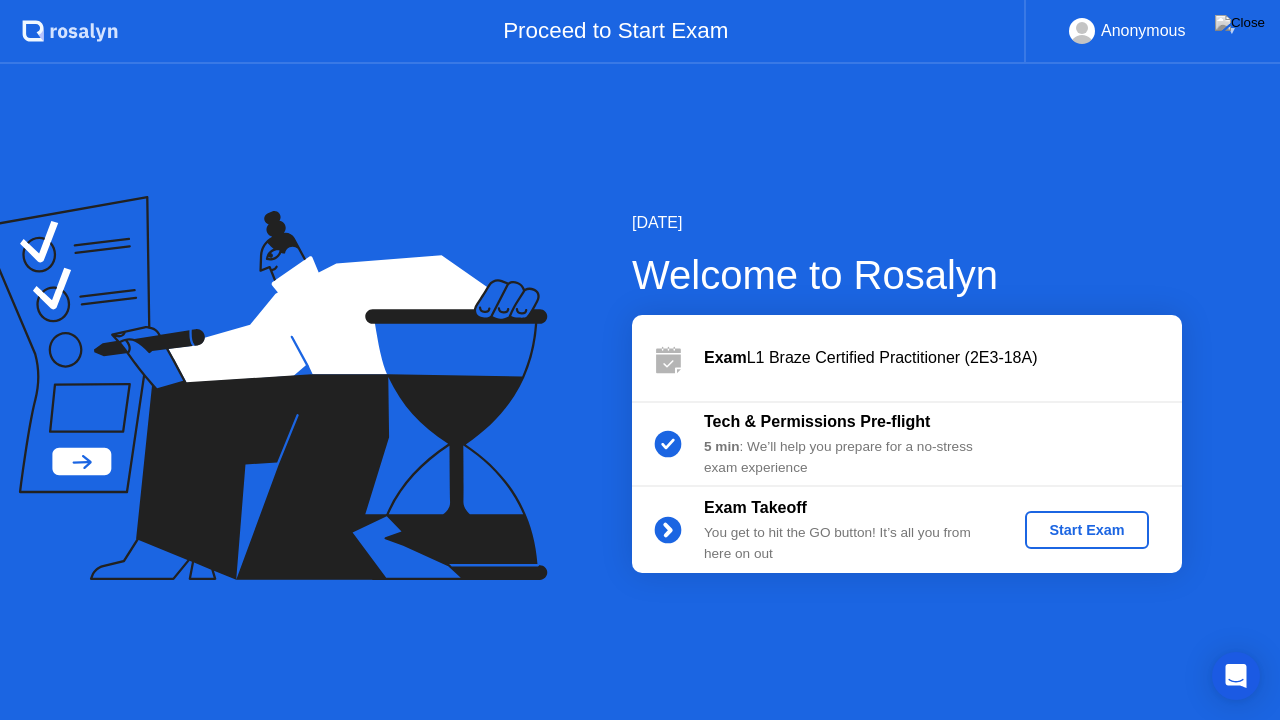 click on "Start Exam" 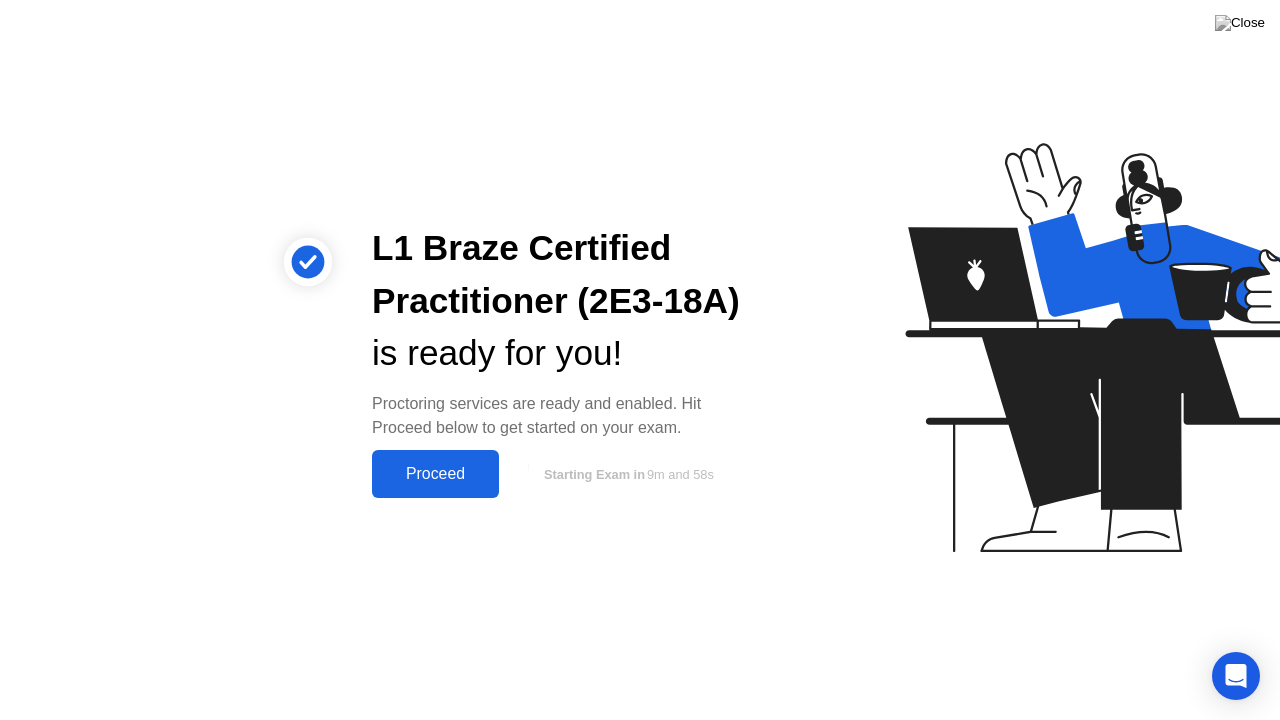 click on "Proceed" 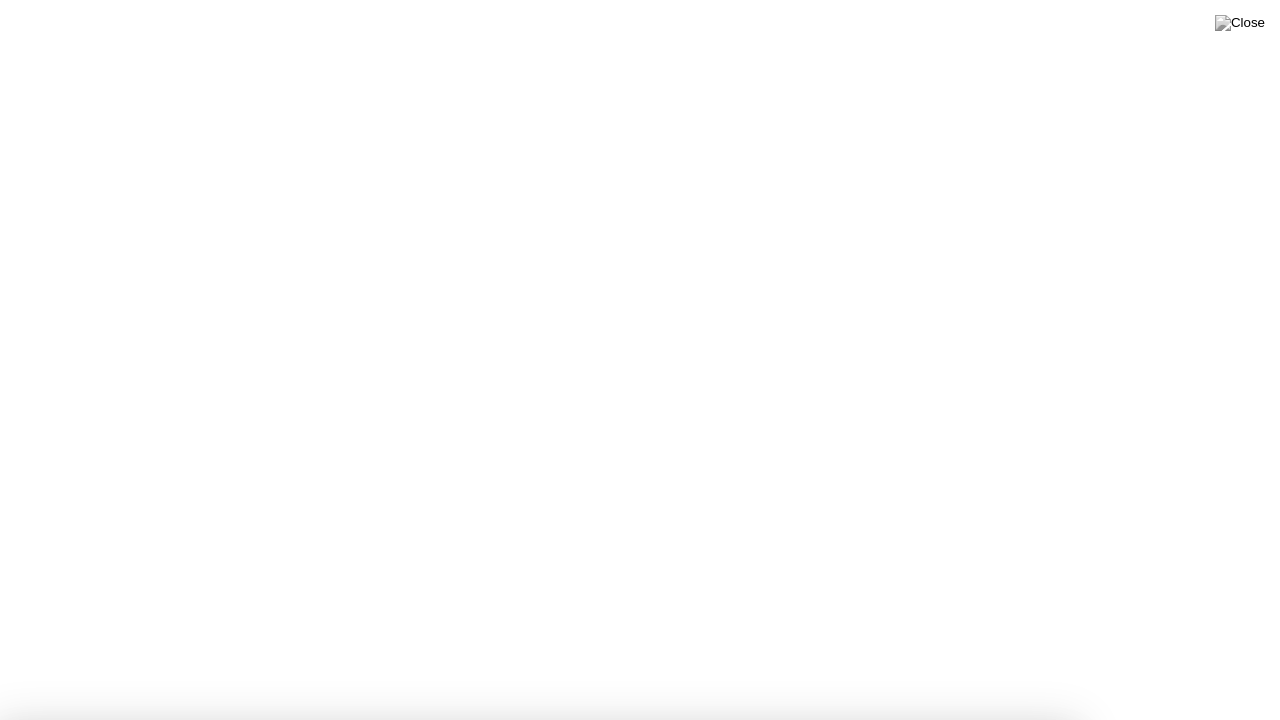 click on "Got it!" at bounding box center (647, 1238) 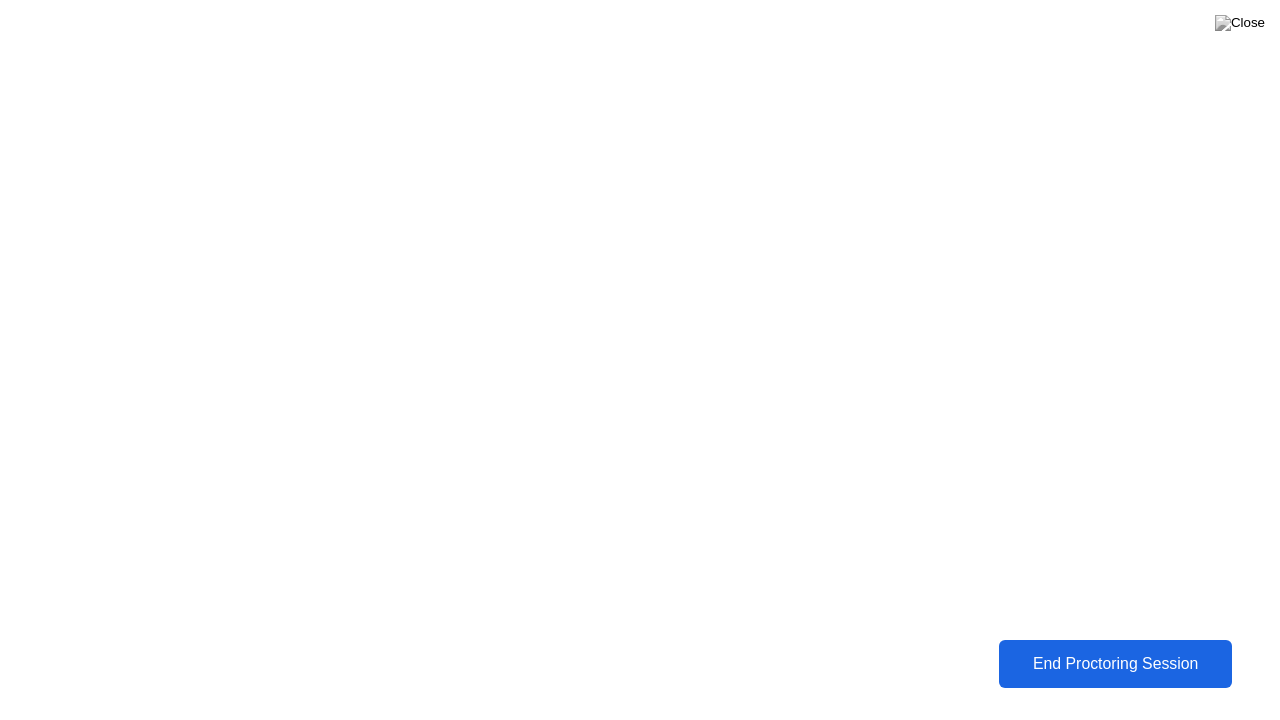 click on "End Proctoring Session" 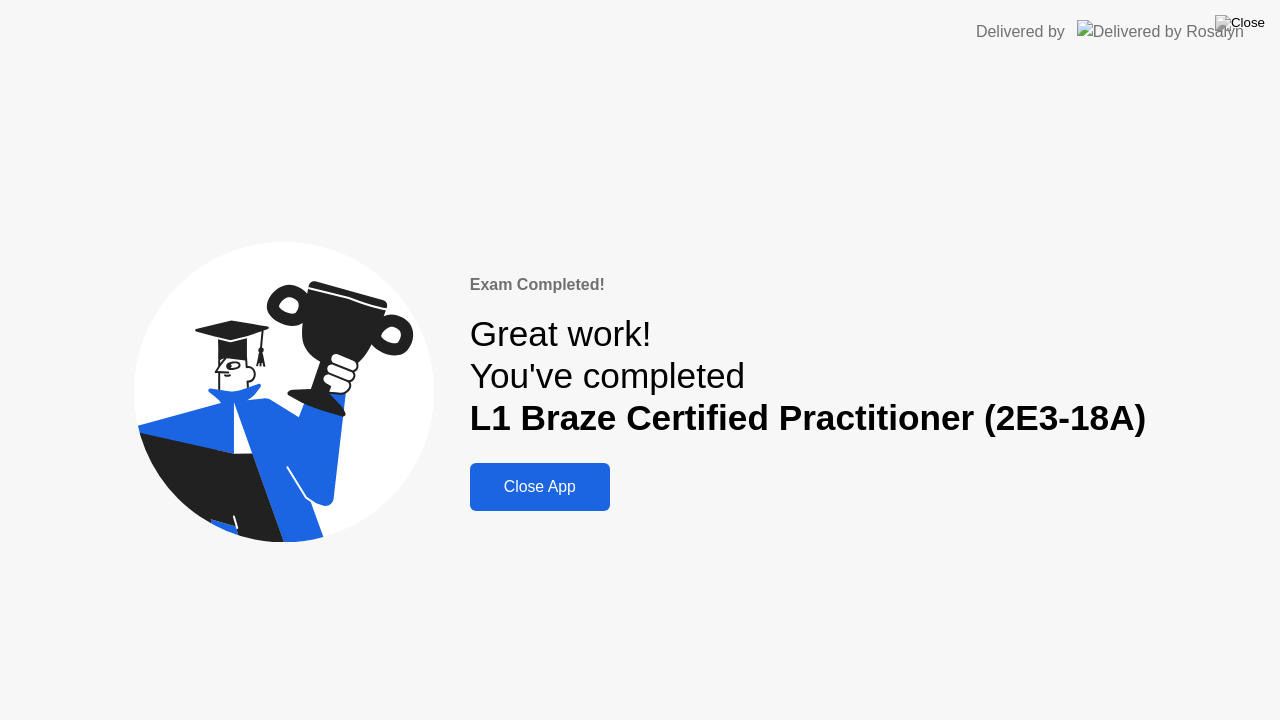 click on "Close App" 